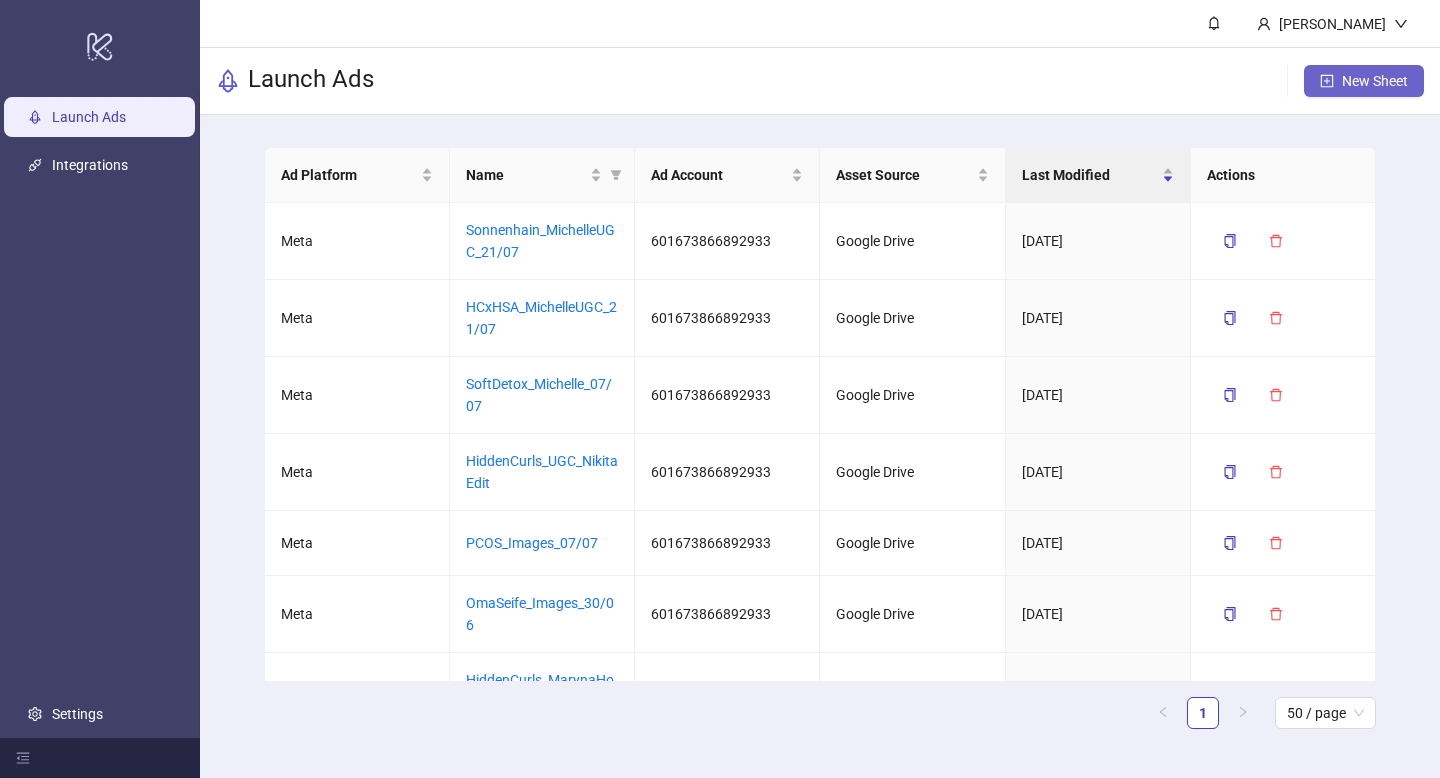 drag, startPoint x: 0, startPoint y: 0, endPoint x: 1354, endPoint y: 91, distance: 1357.0546 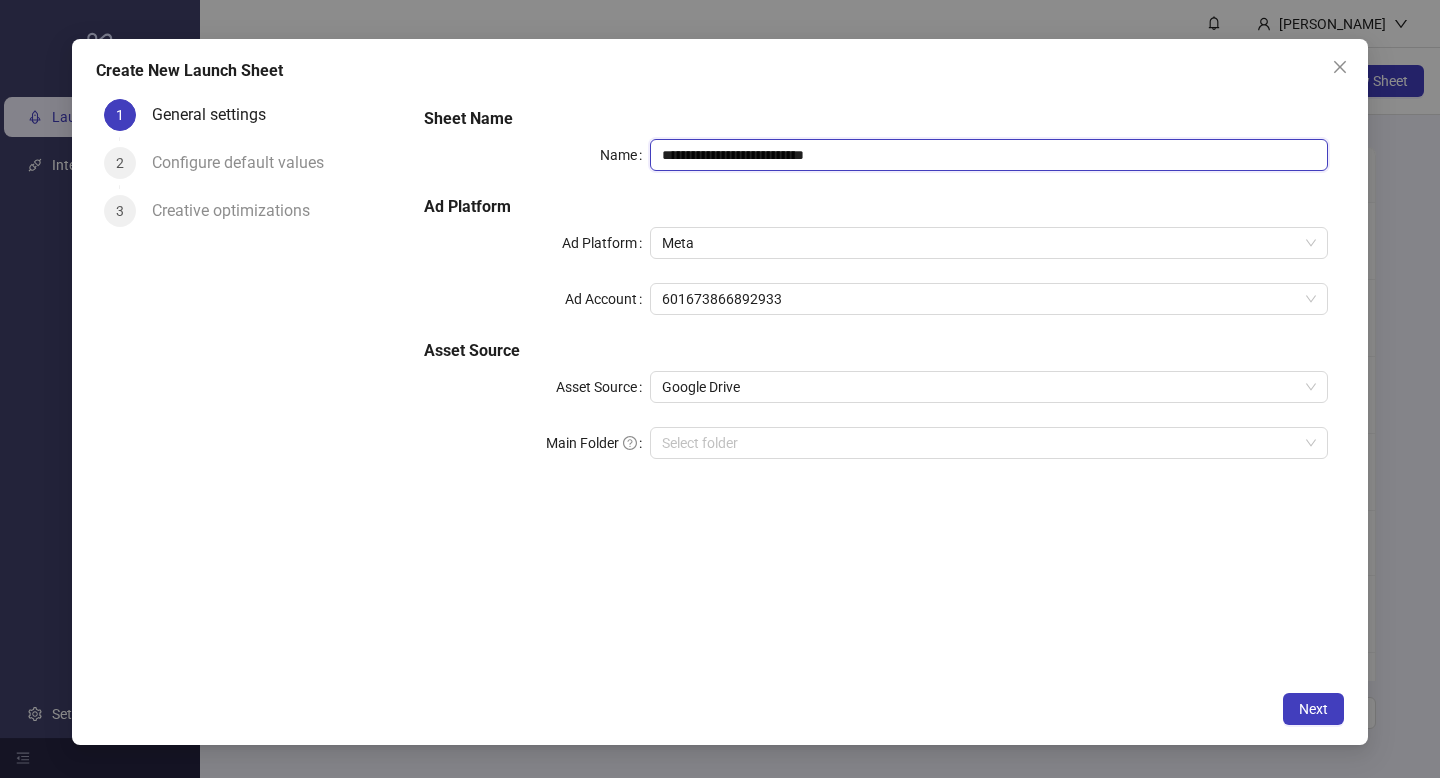 click on "**********" at bounding box center (989, 155) 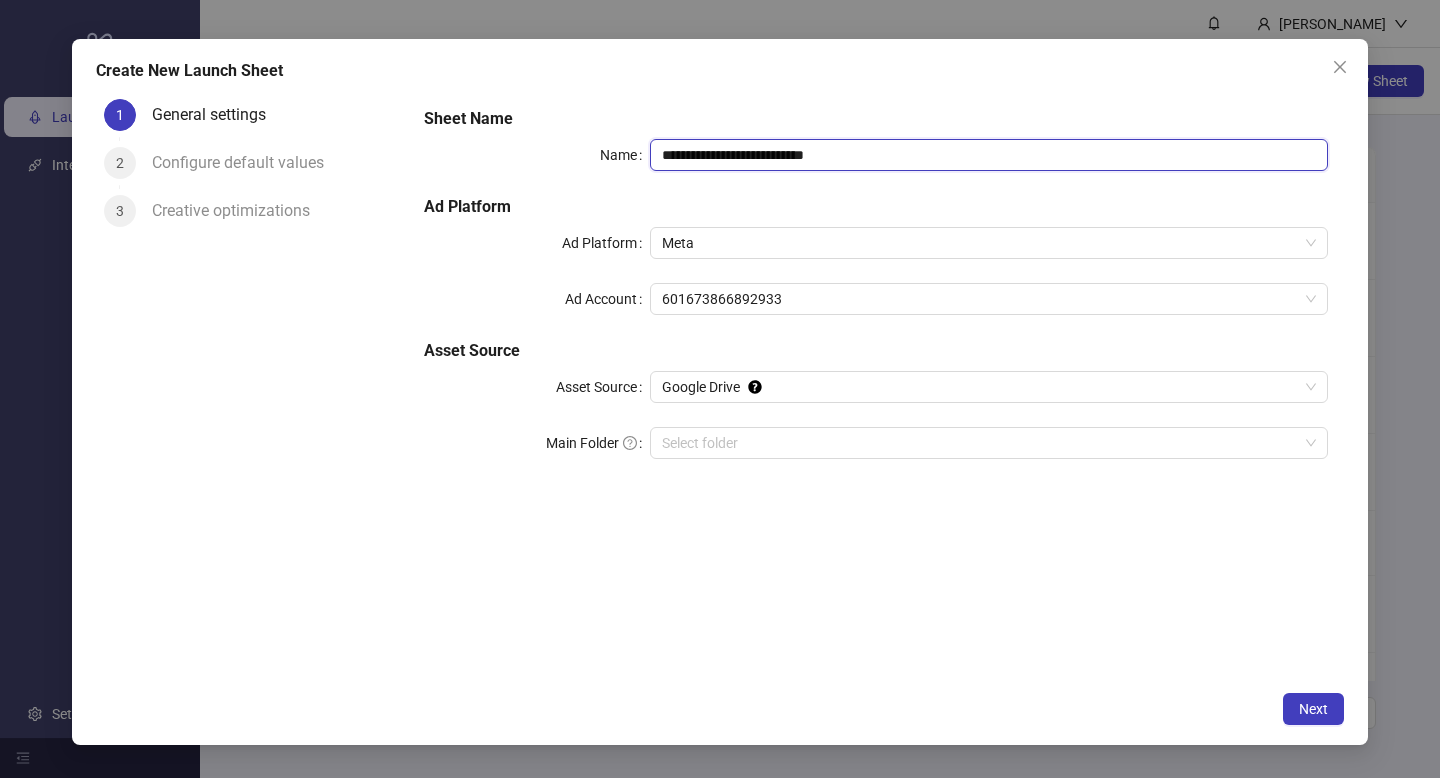 click on "**********" at bounding box center [989, 155] 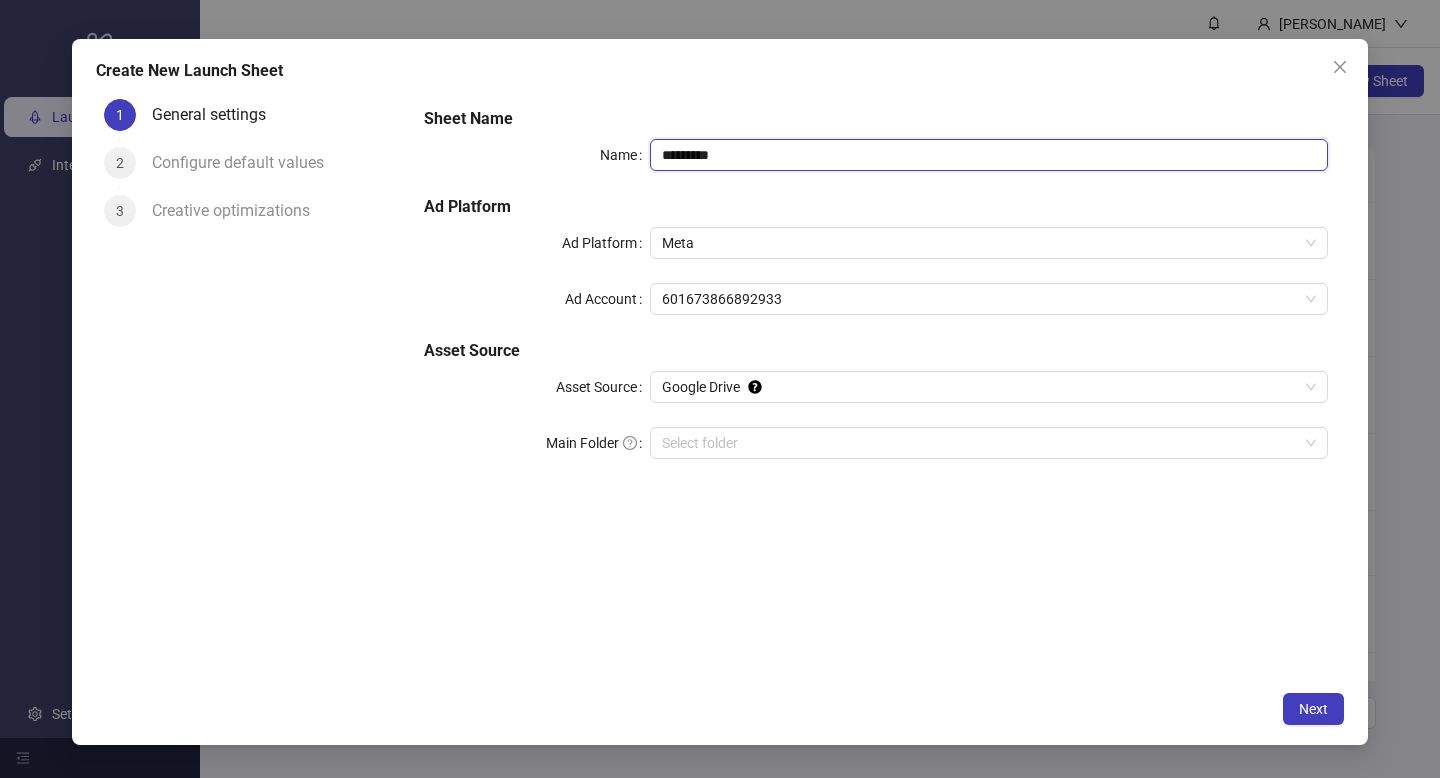 click on "*********" at bounding box center (989, 155) 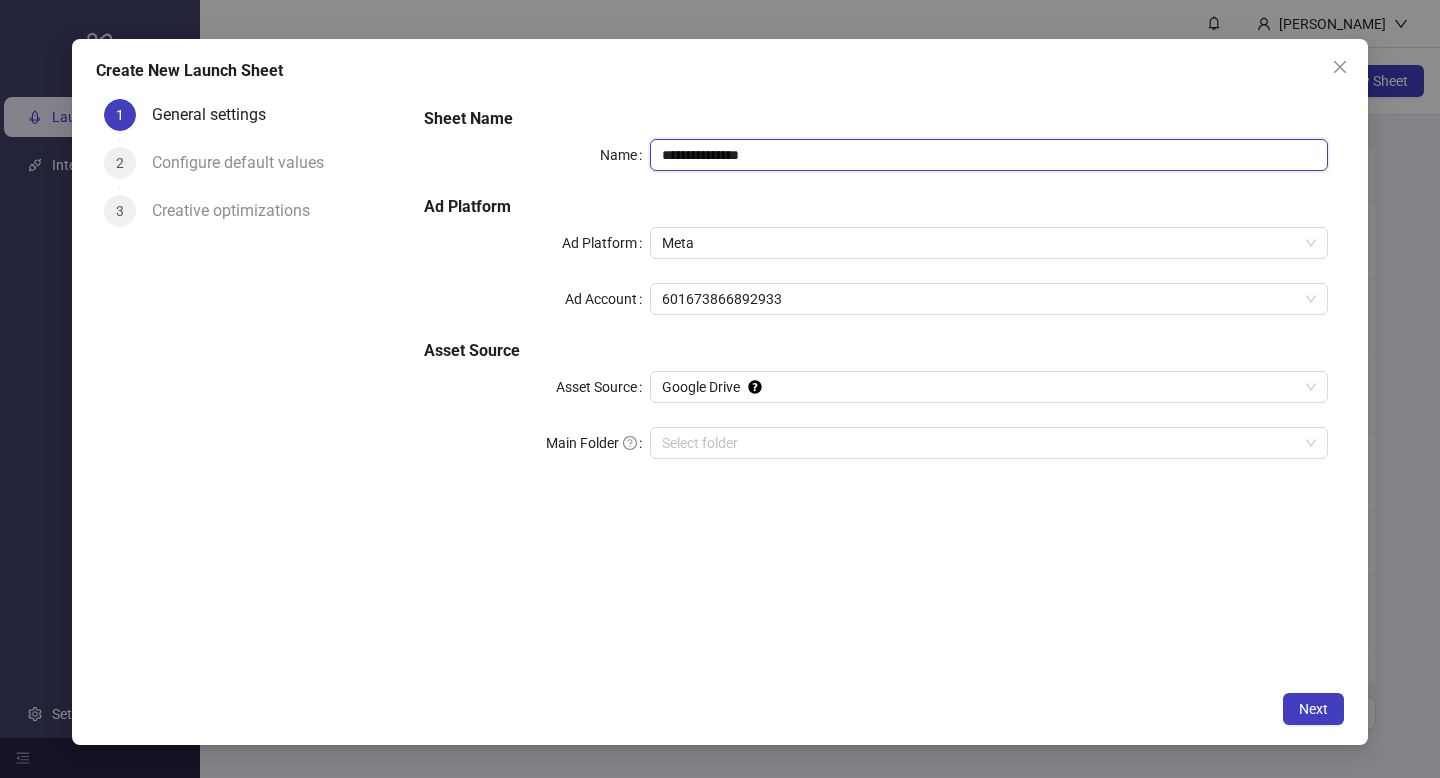 click on "**********" at bounding box center (989, 155) 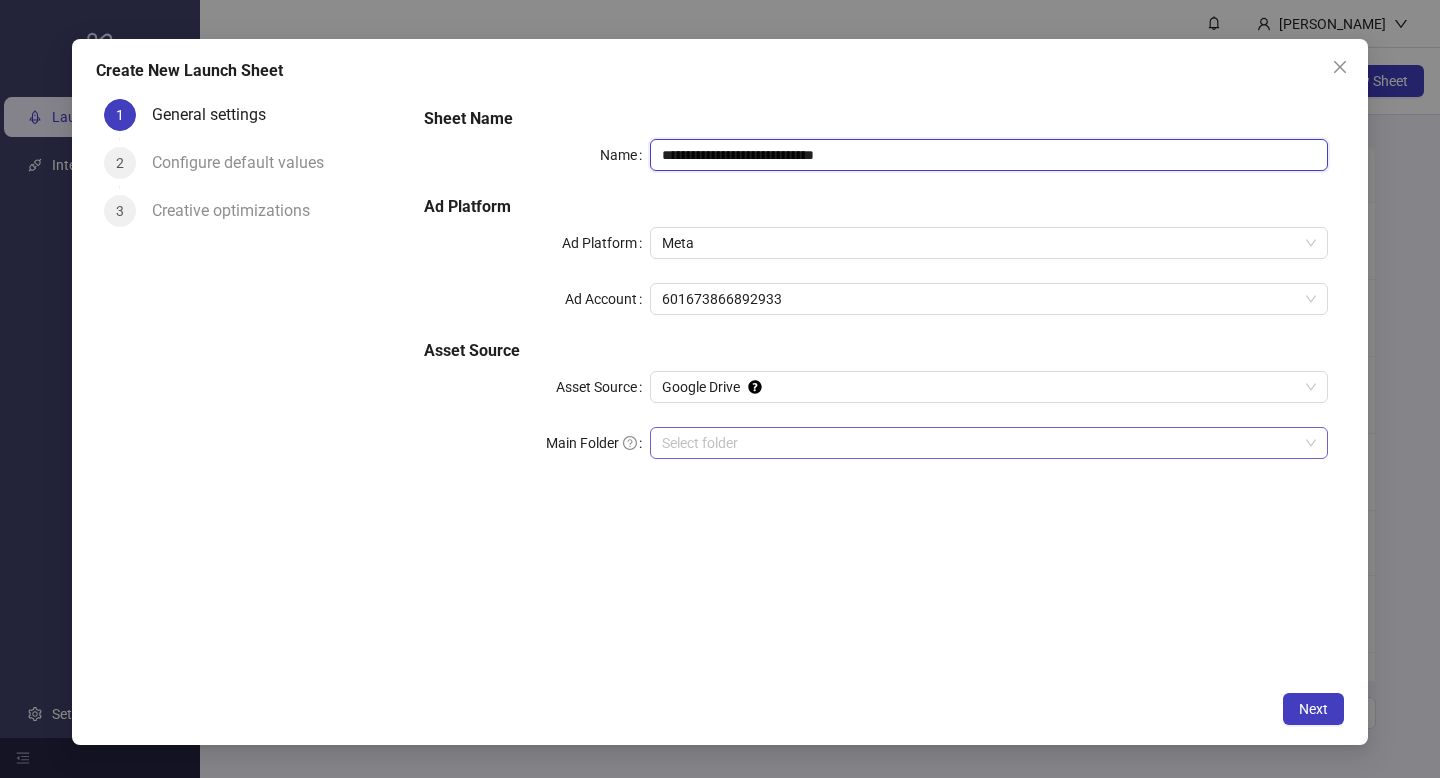 type on "**********" 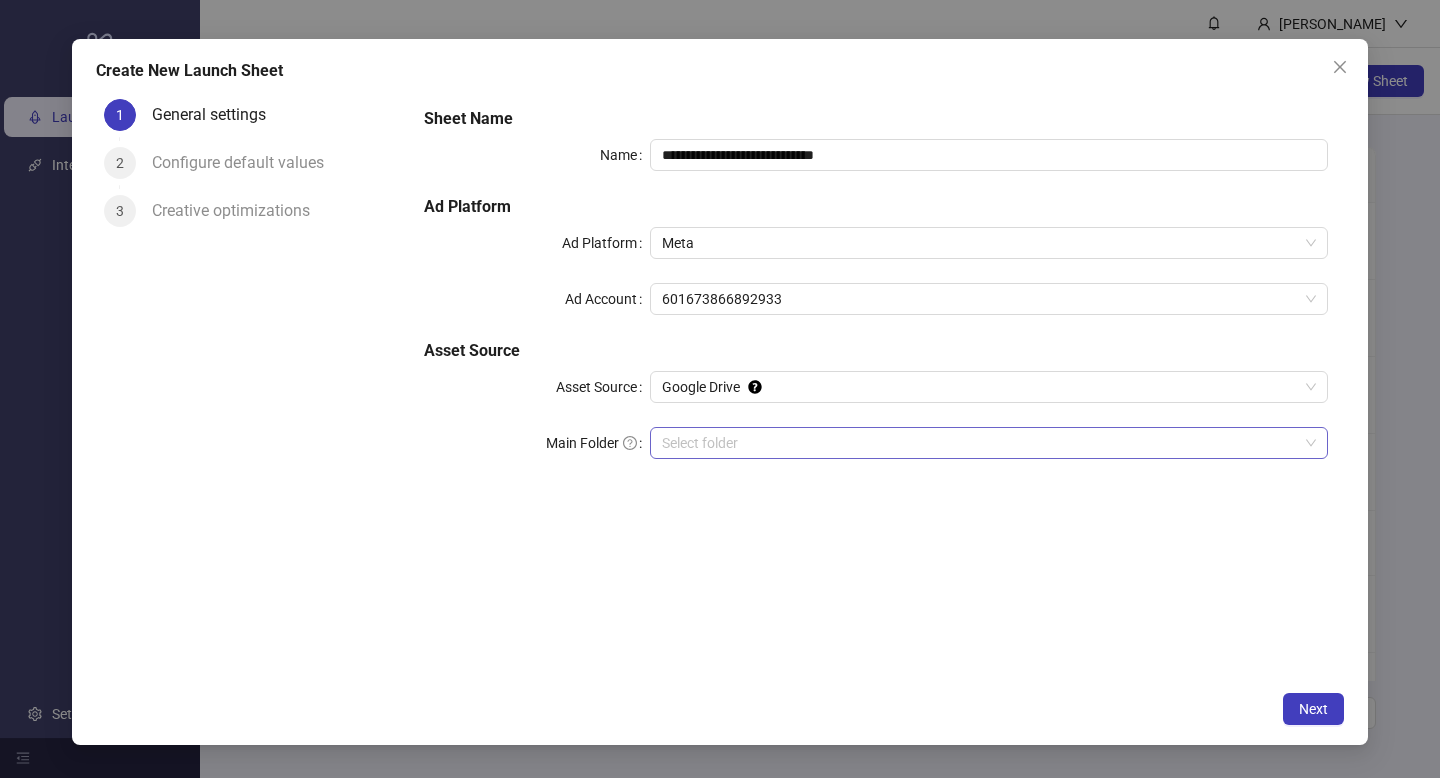 click on "Main Folder" at bounding box center (980, 443) 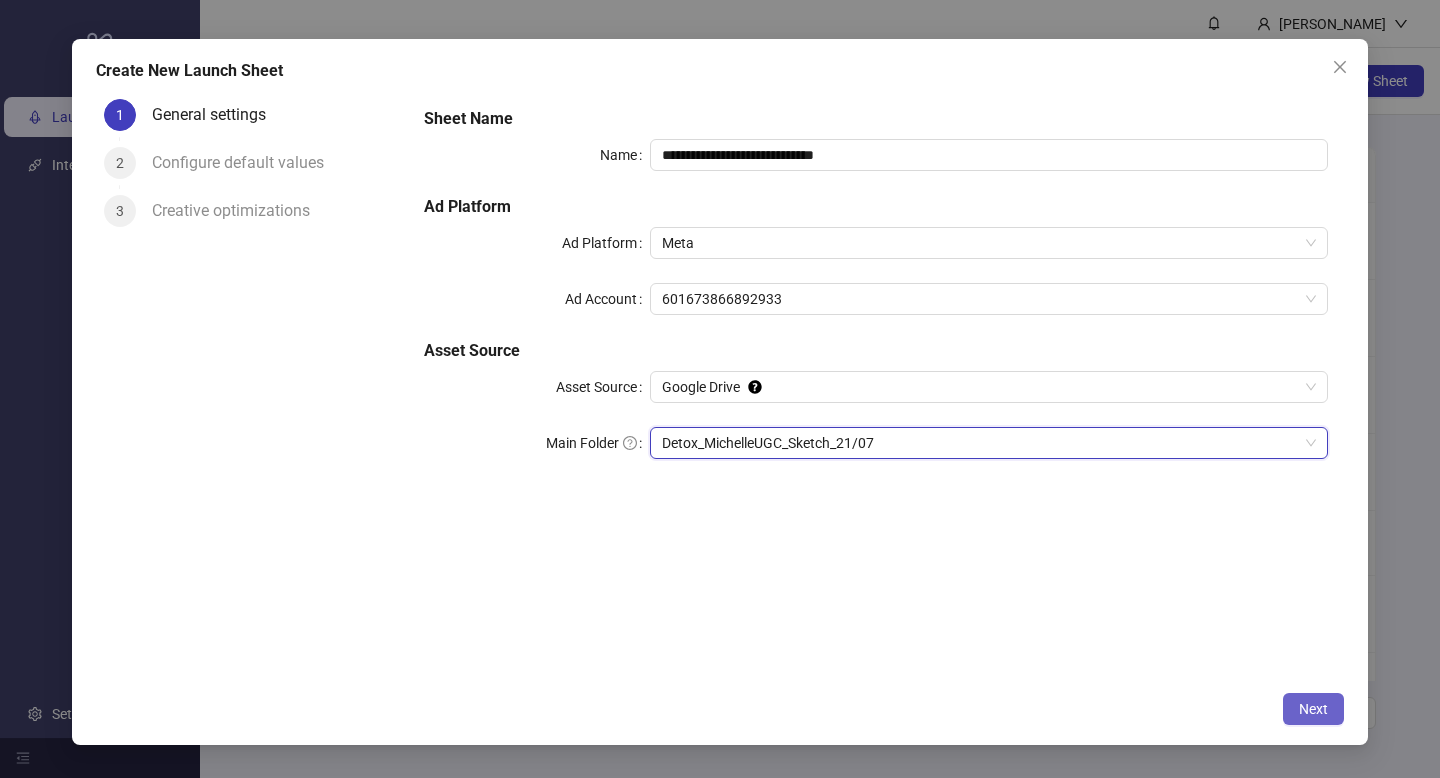 click on "Next" at bounding box center [1313, 709] 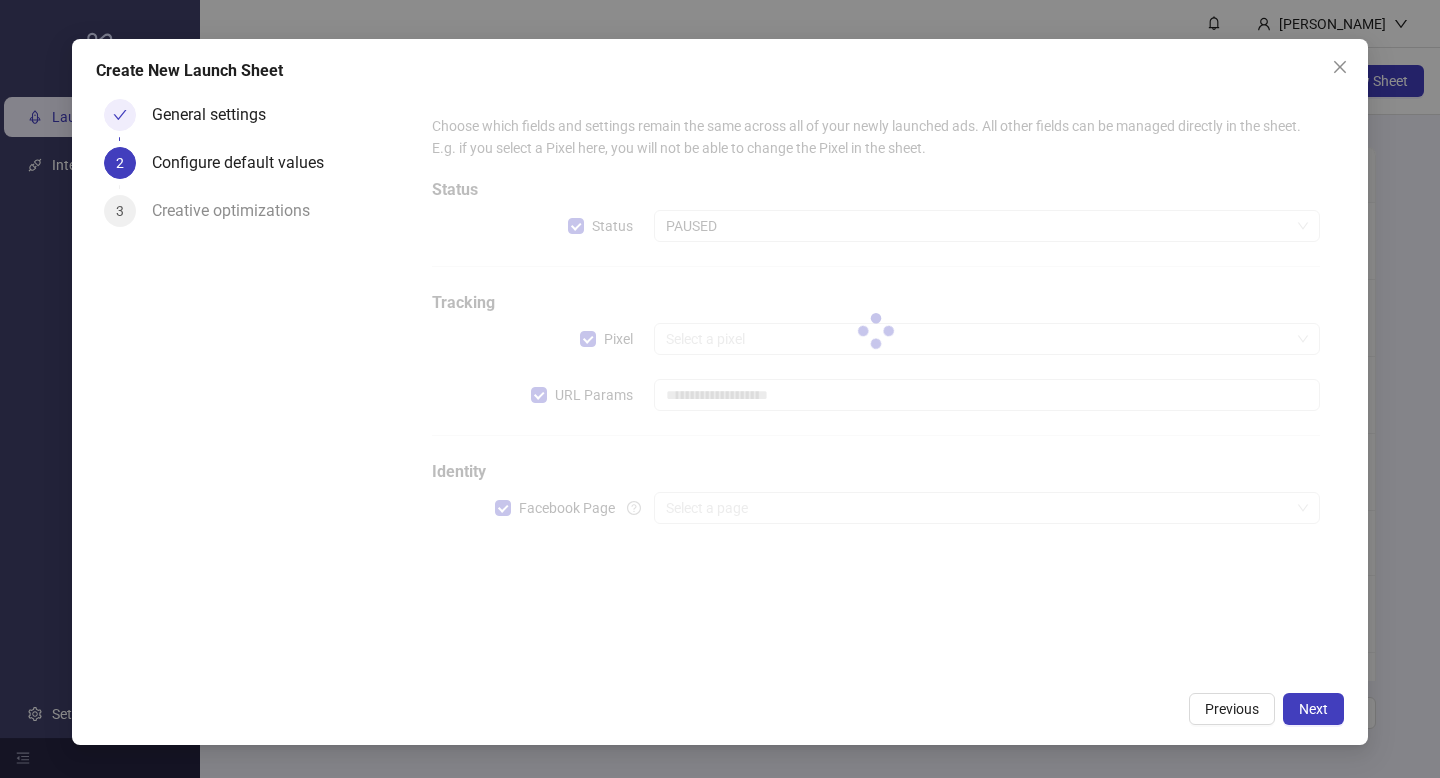 type on "**********" 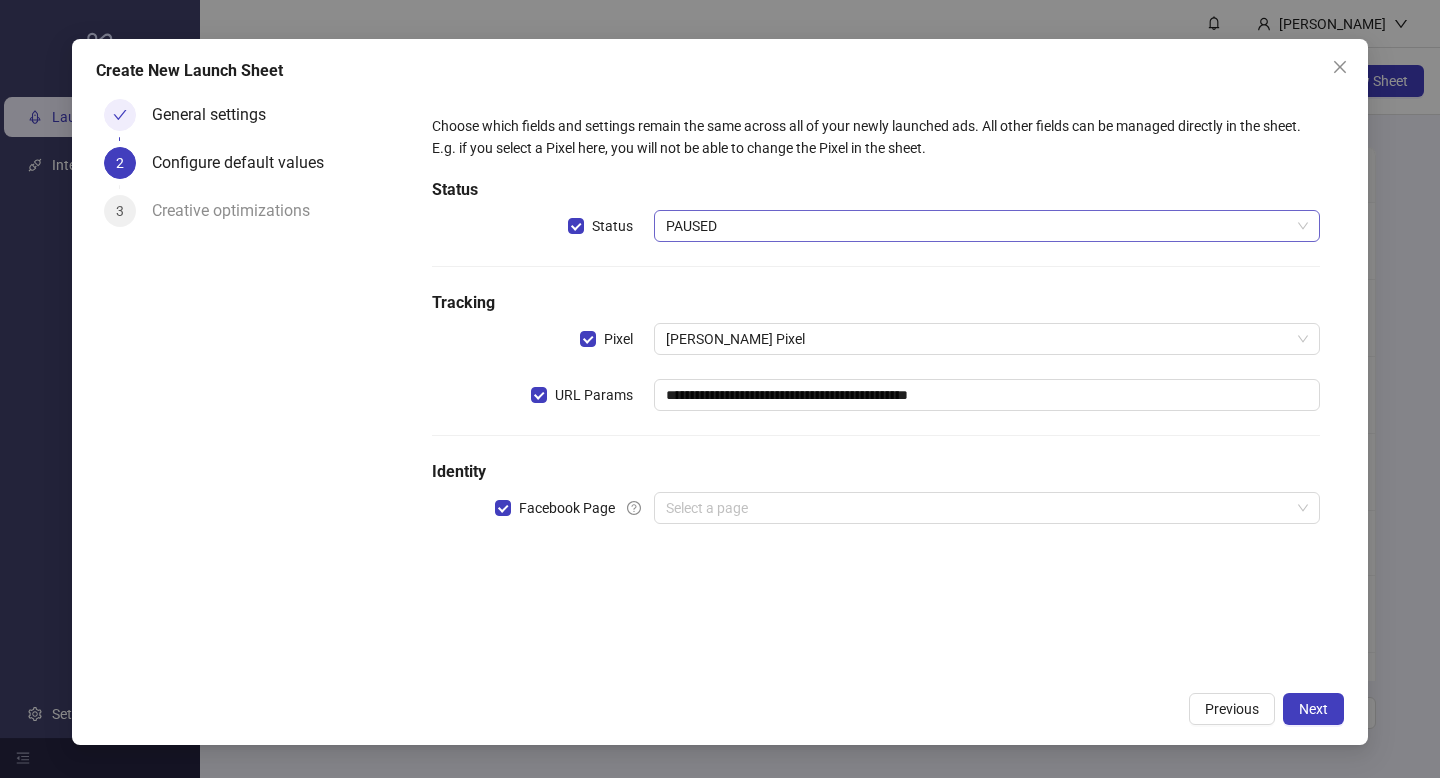 click on "PAUSED" at bounding box center [987, 226] 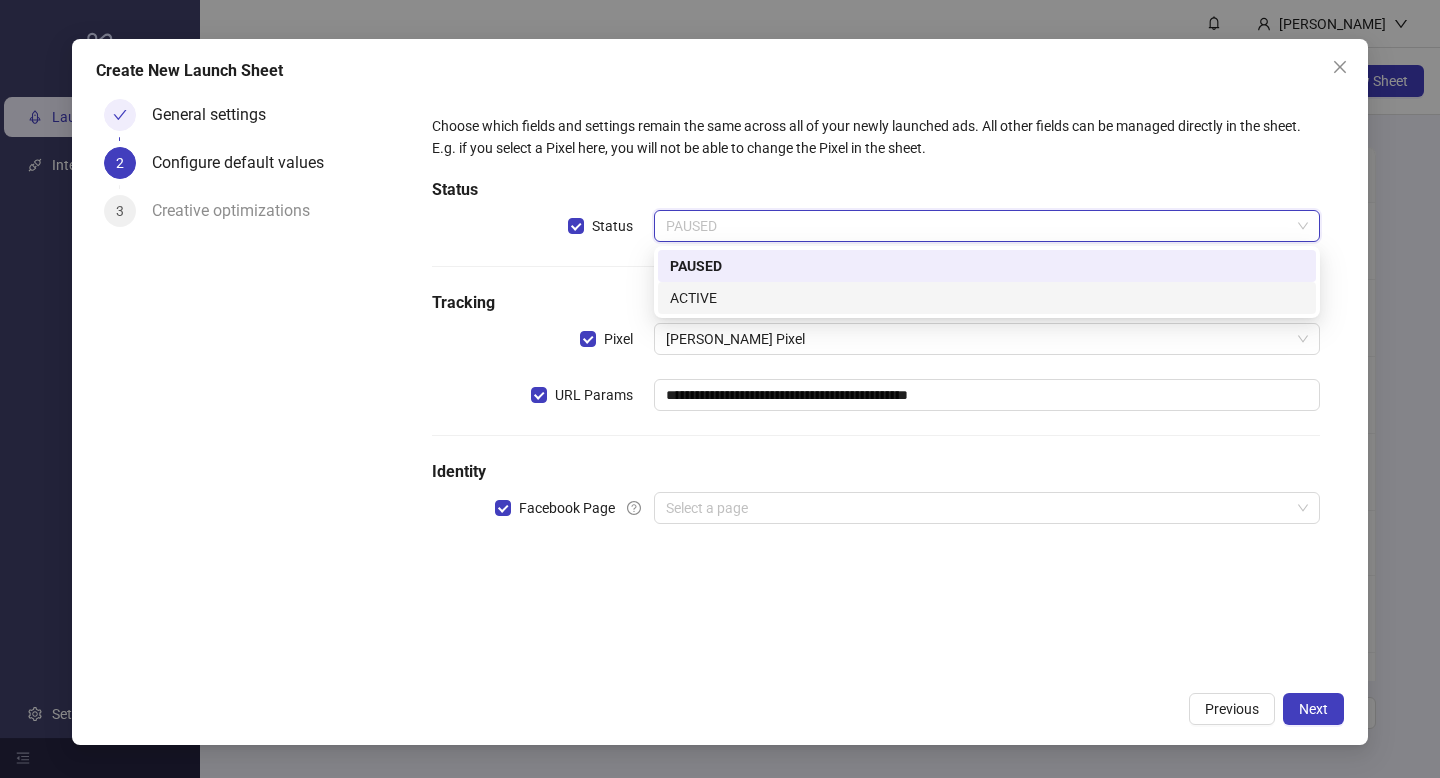 click on "ACTIVE" at bounding box center (987, 298) 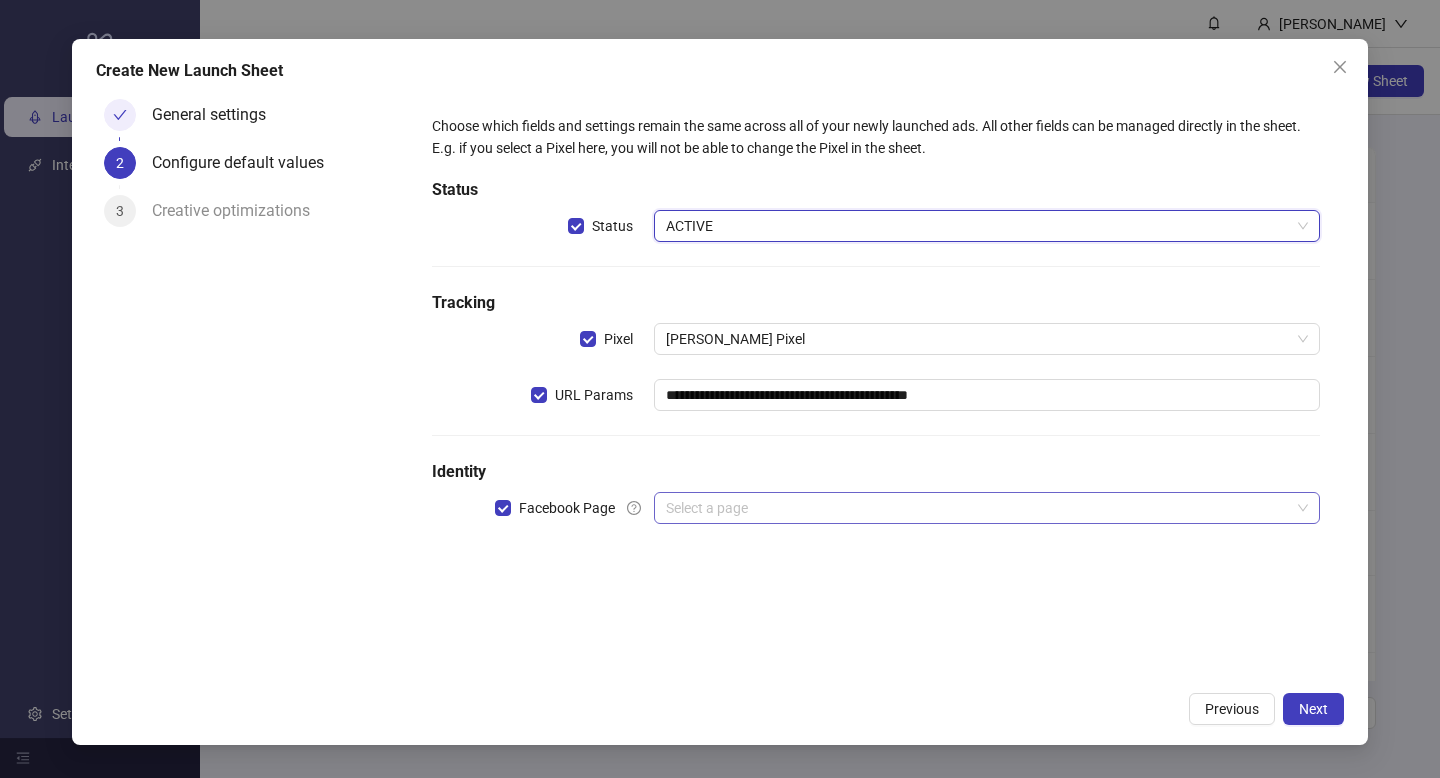 click on "Select a page" at bounding box center [987, 508] 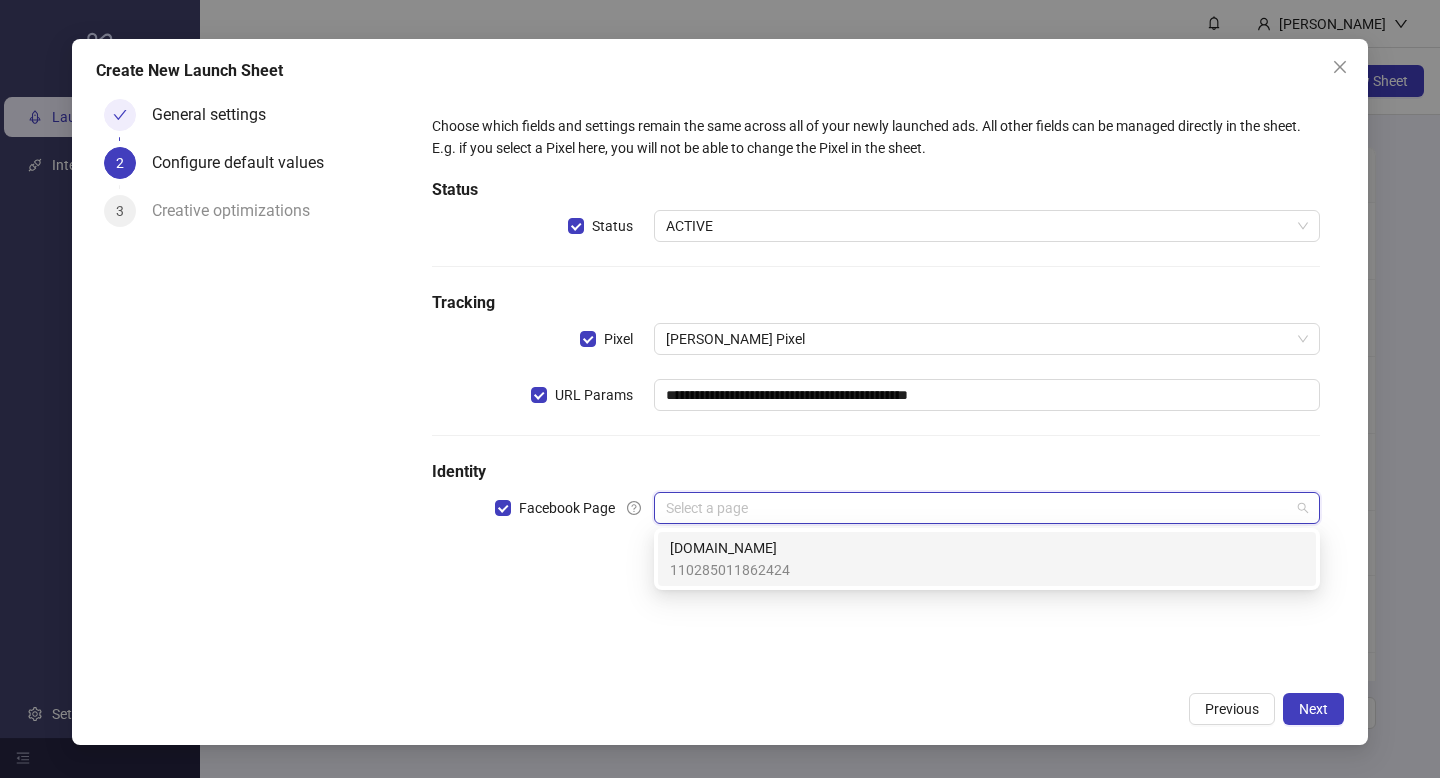 click on "110285011862424" at bounding box center [730, 570] 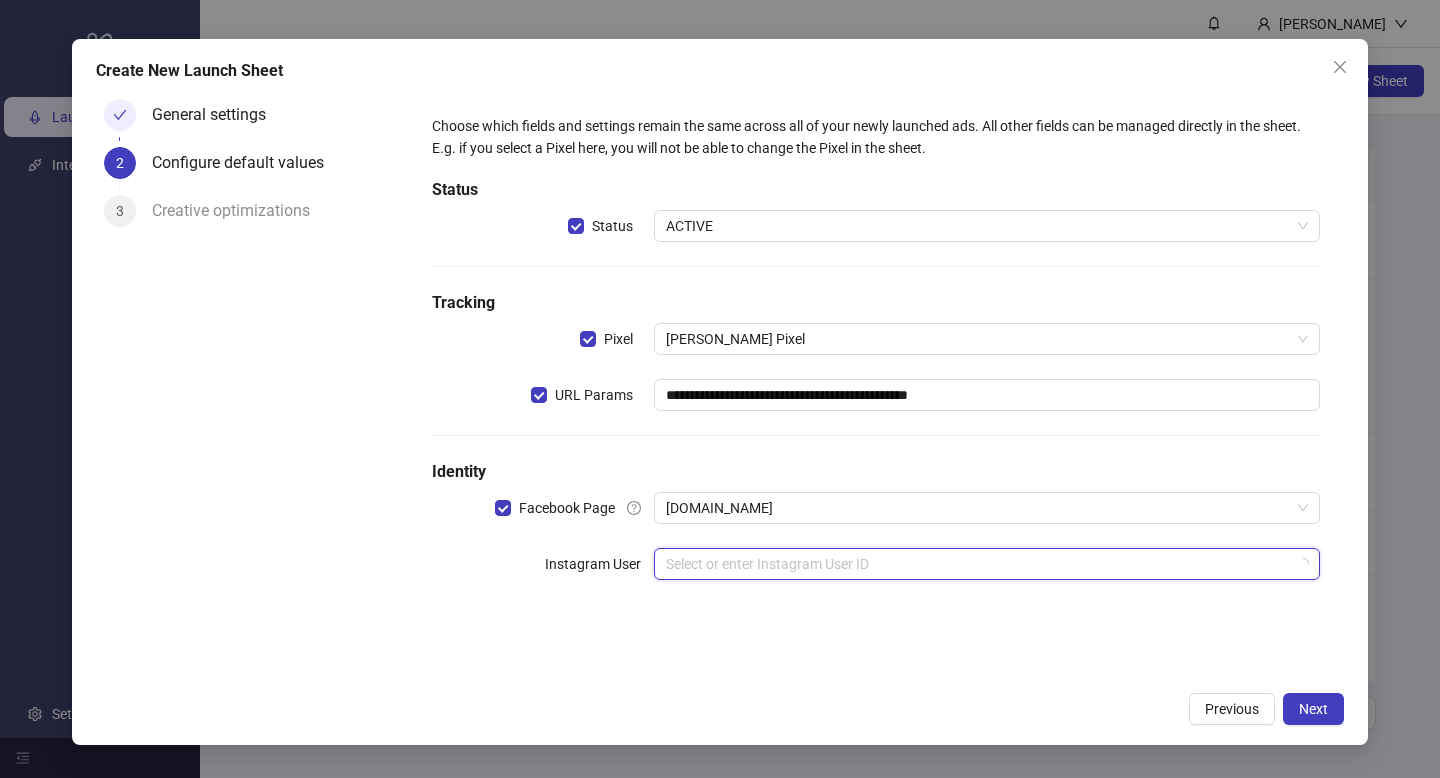 click at bounding box center (978, 564) 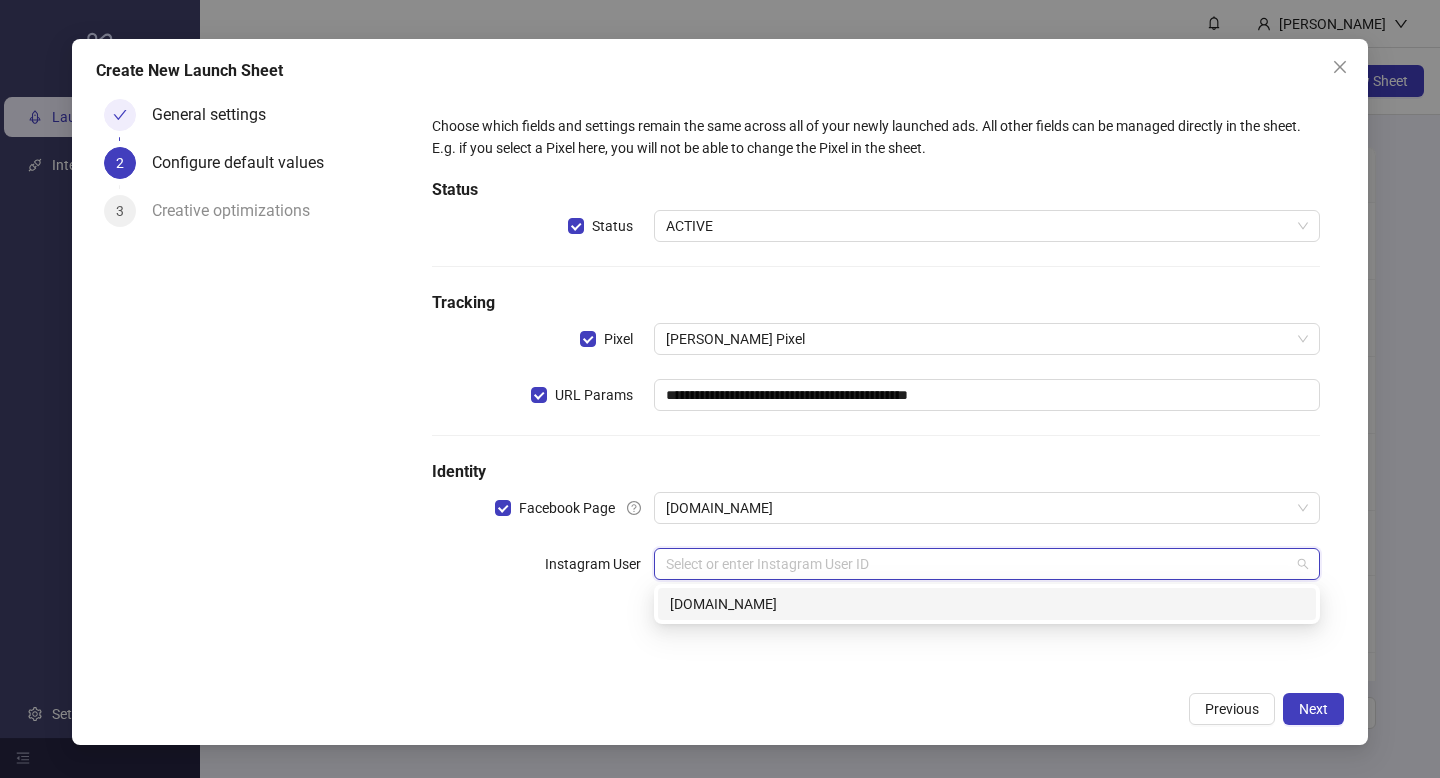 click on "[DOMAIN_NAME]" at bounding box center (987, 604) 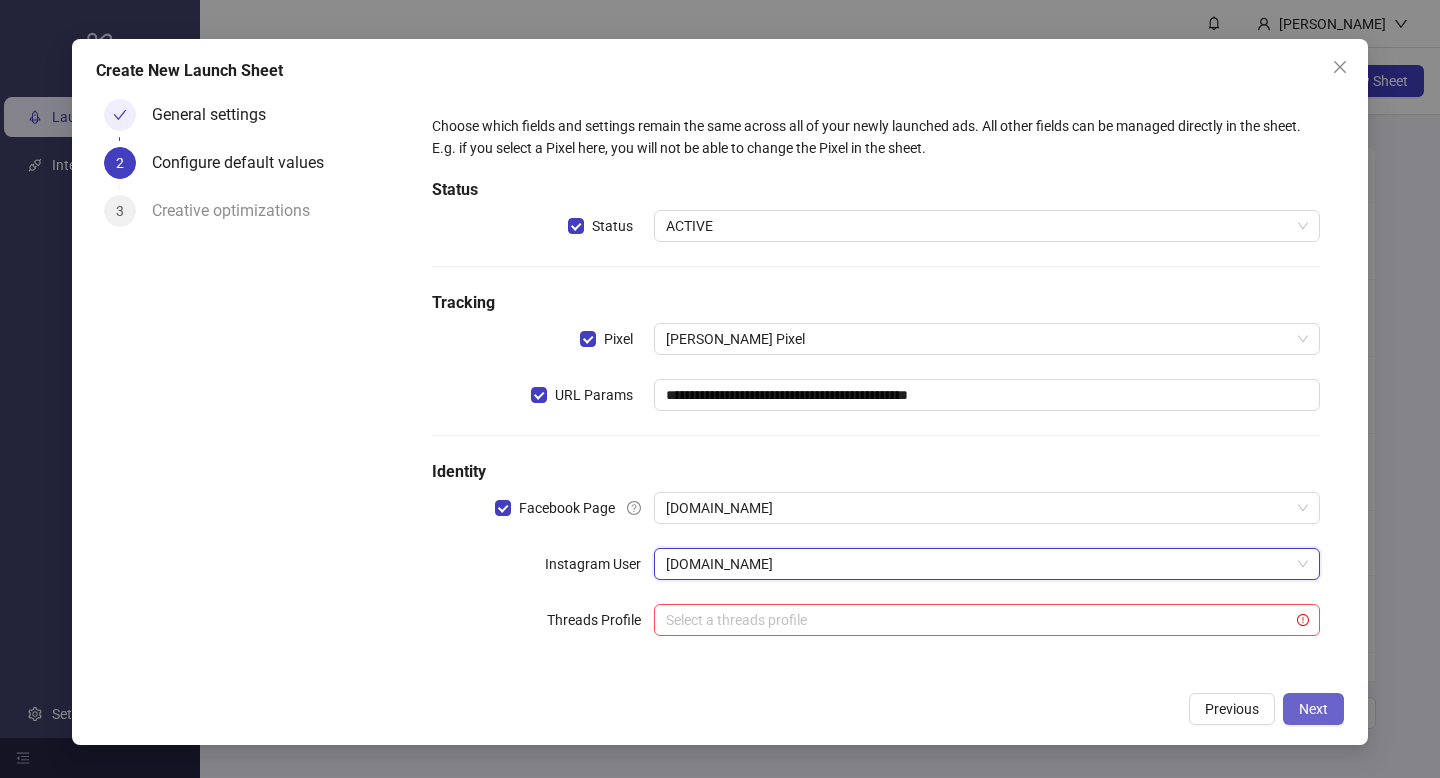 click on "Next" at bounding box center [1313, 709] 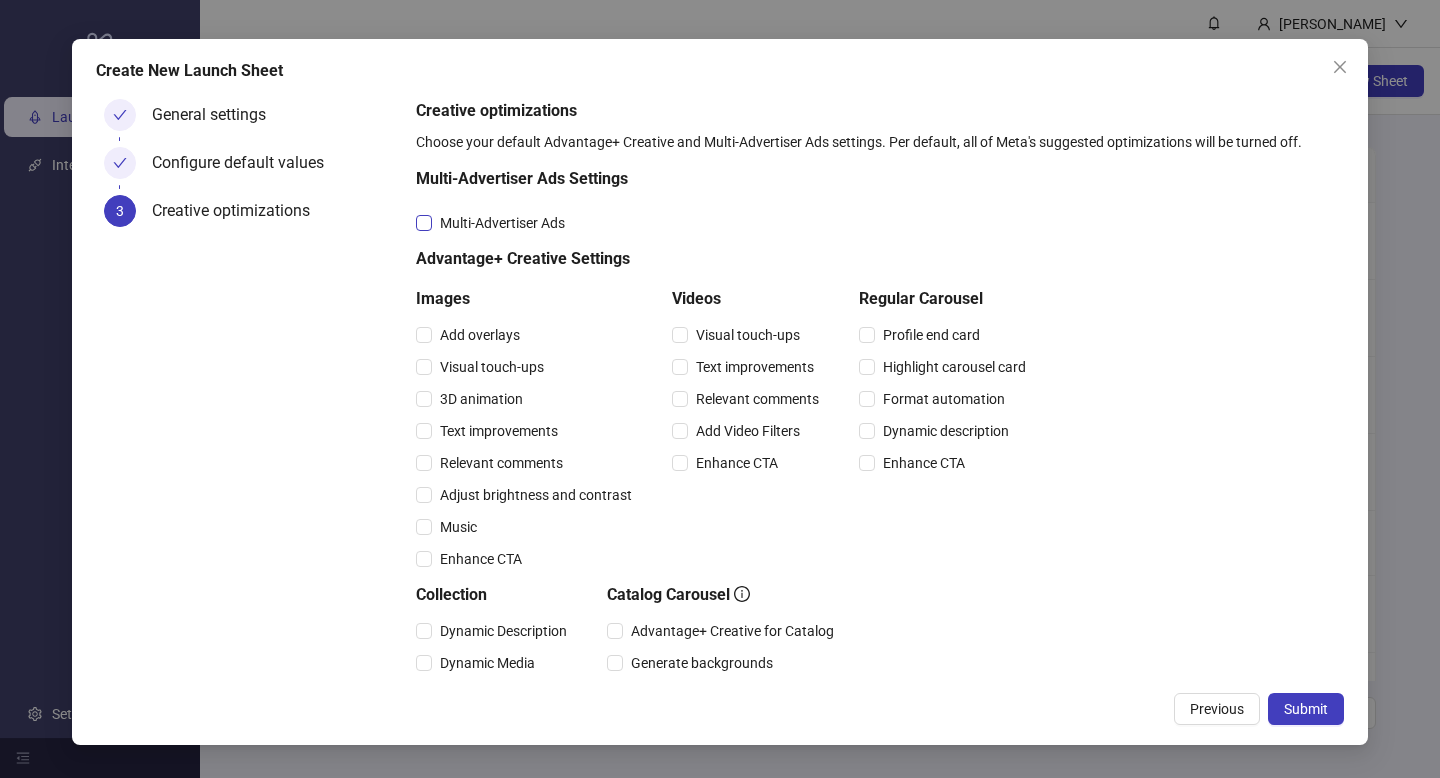 click on "Multi-Advertiser Ads" at bounding box center [502, 223] 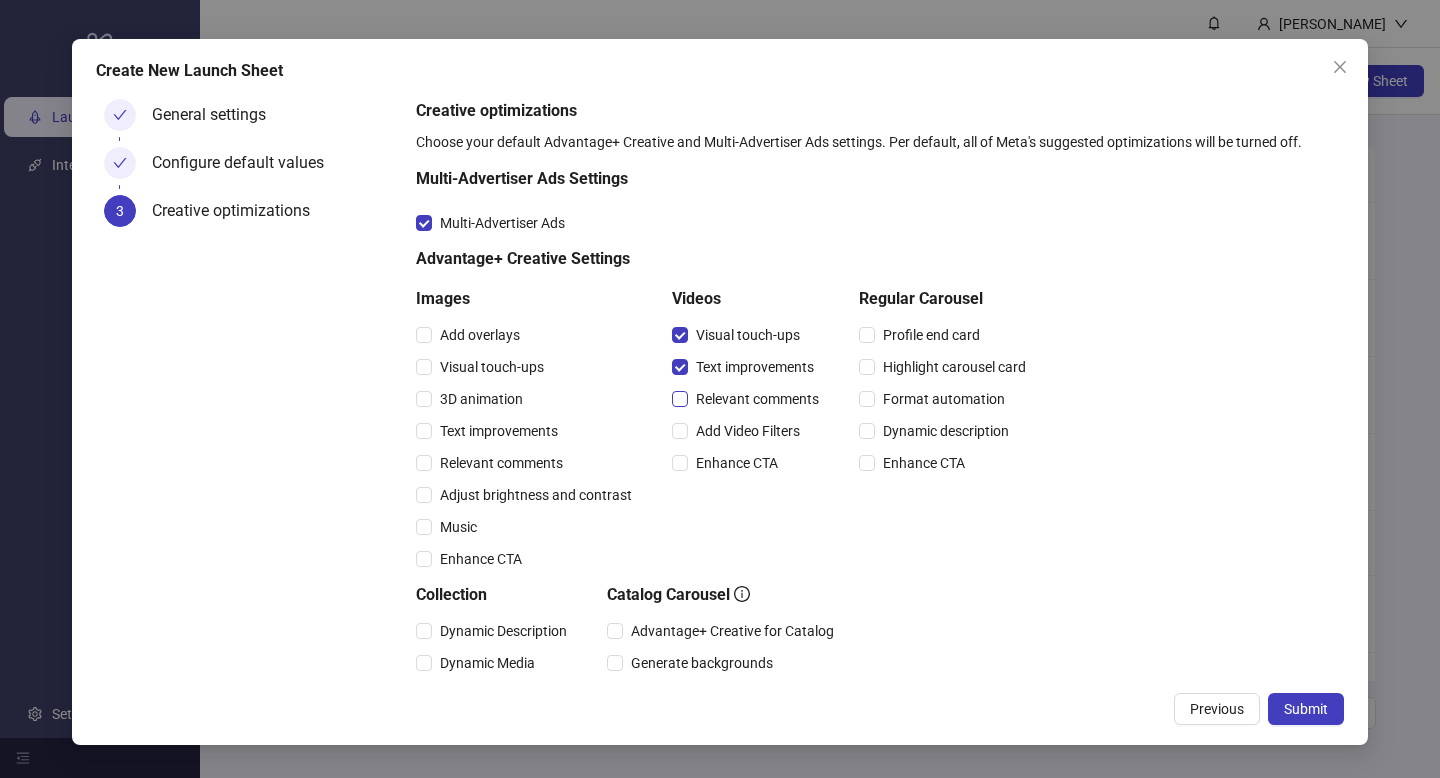 click on "Relevant comments" at bounding box center [757, 399] 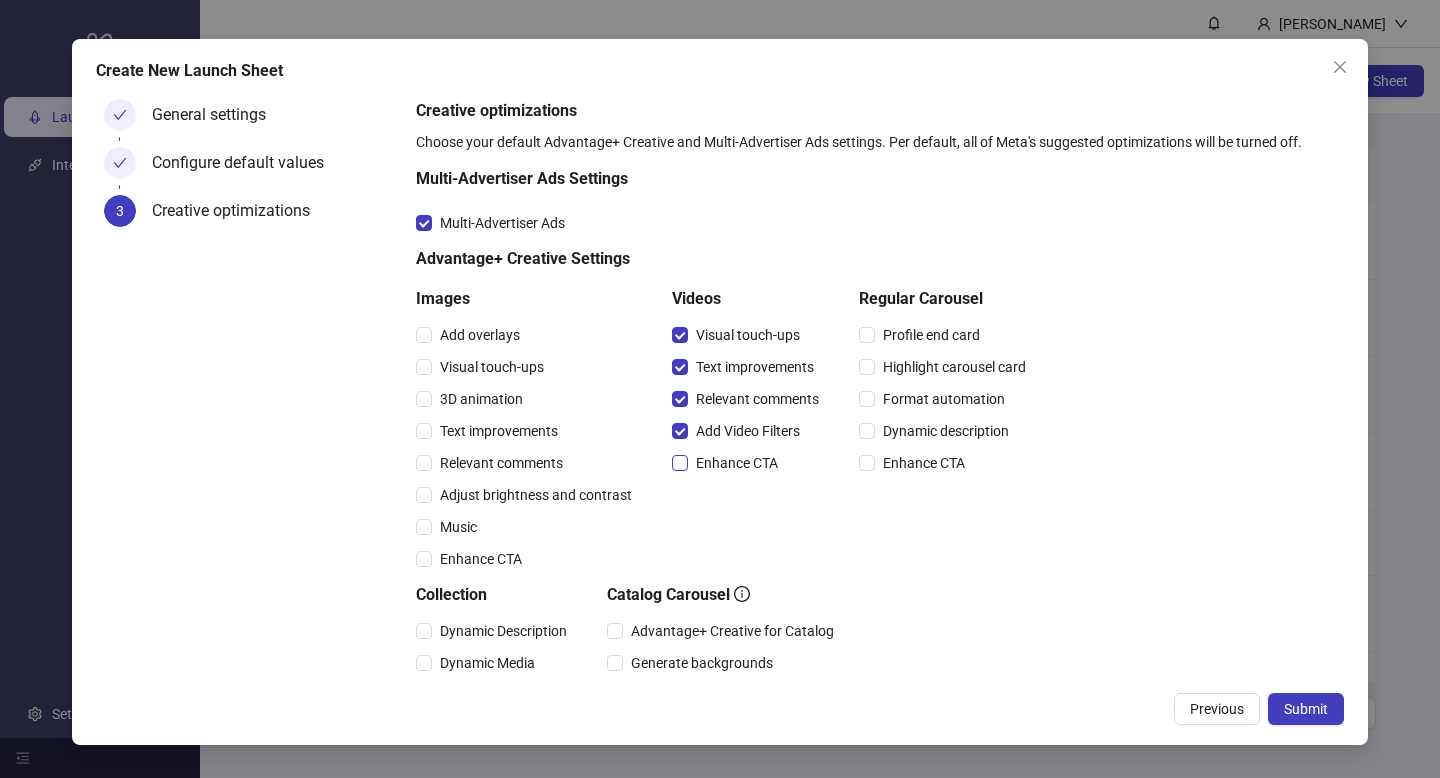 click on "Enhance CTA" at bounding box center [729, 463] 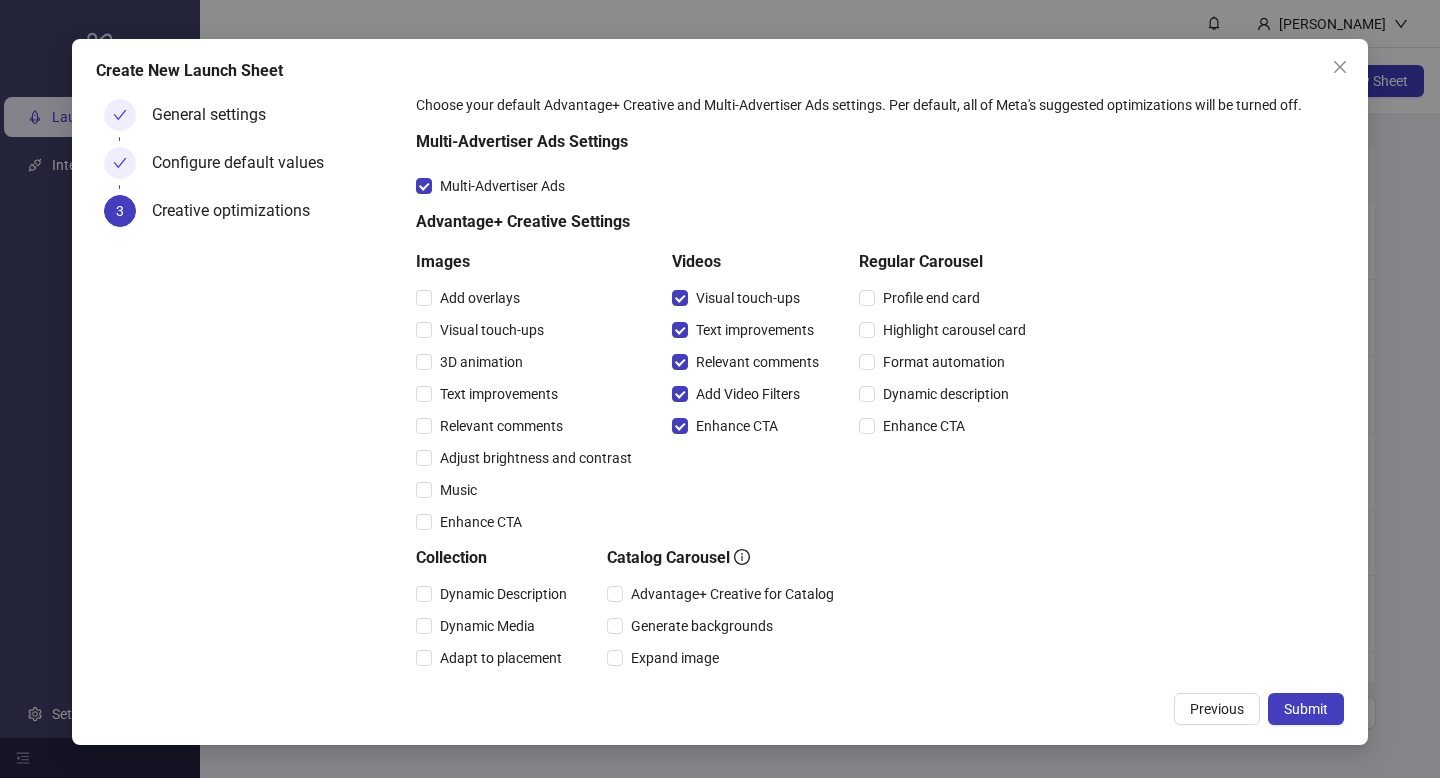 scroll, scrollTop: 198, scrollLeft: 0, axis: vertical 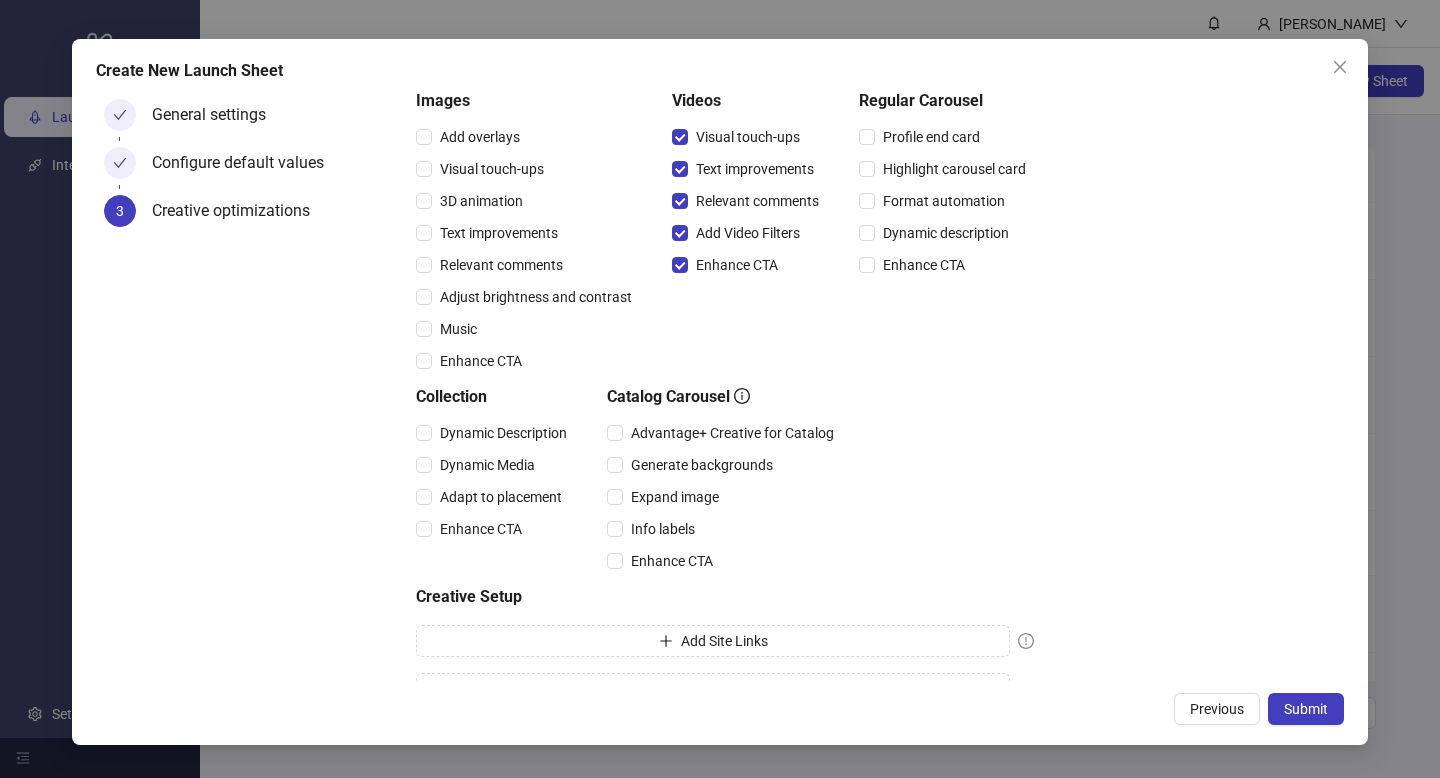 click on "Advantage+ Creative for Catalog" at bounding box center [724, 433] 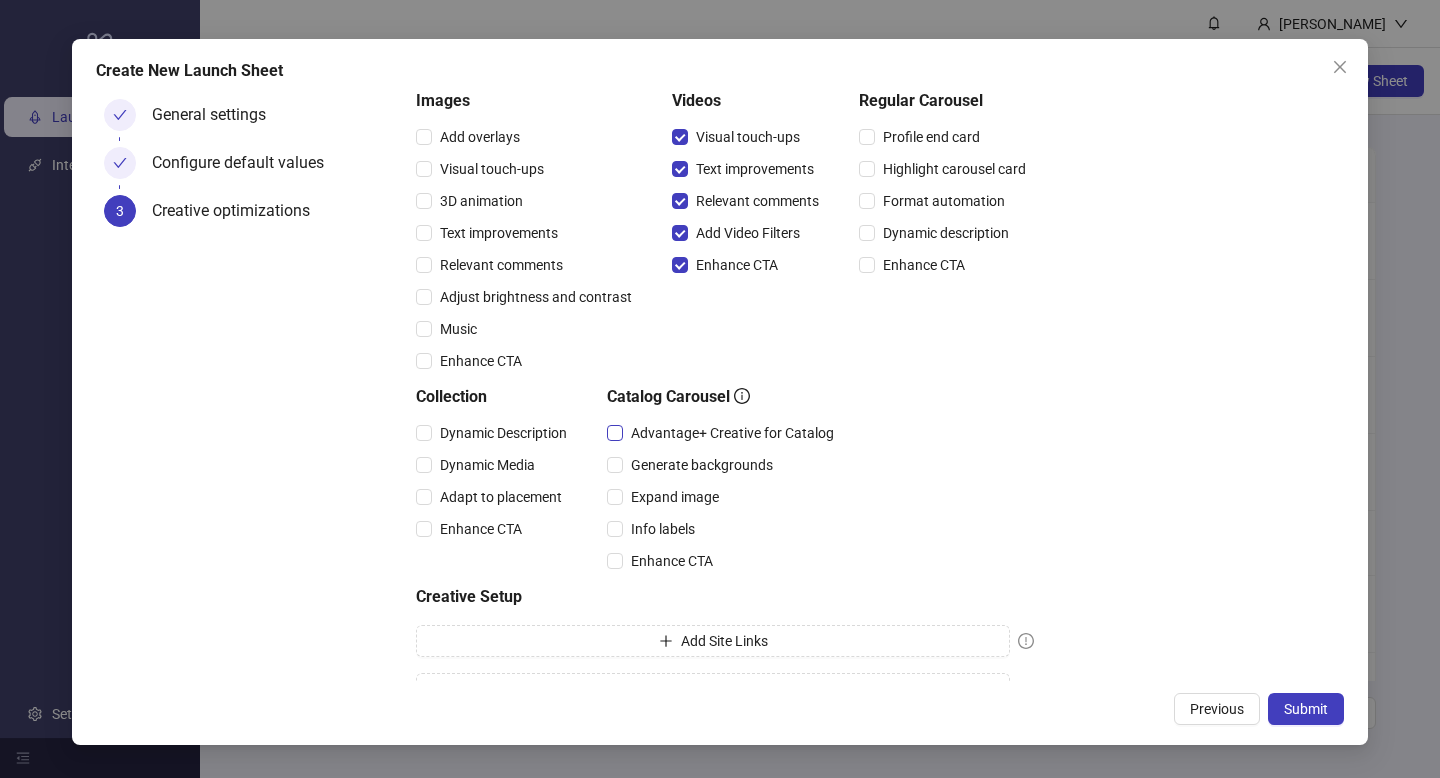 click on "Advantage+ Creative for Catalog" at bounding box center (732, 433) 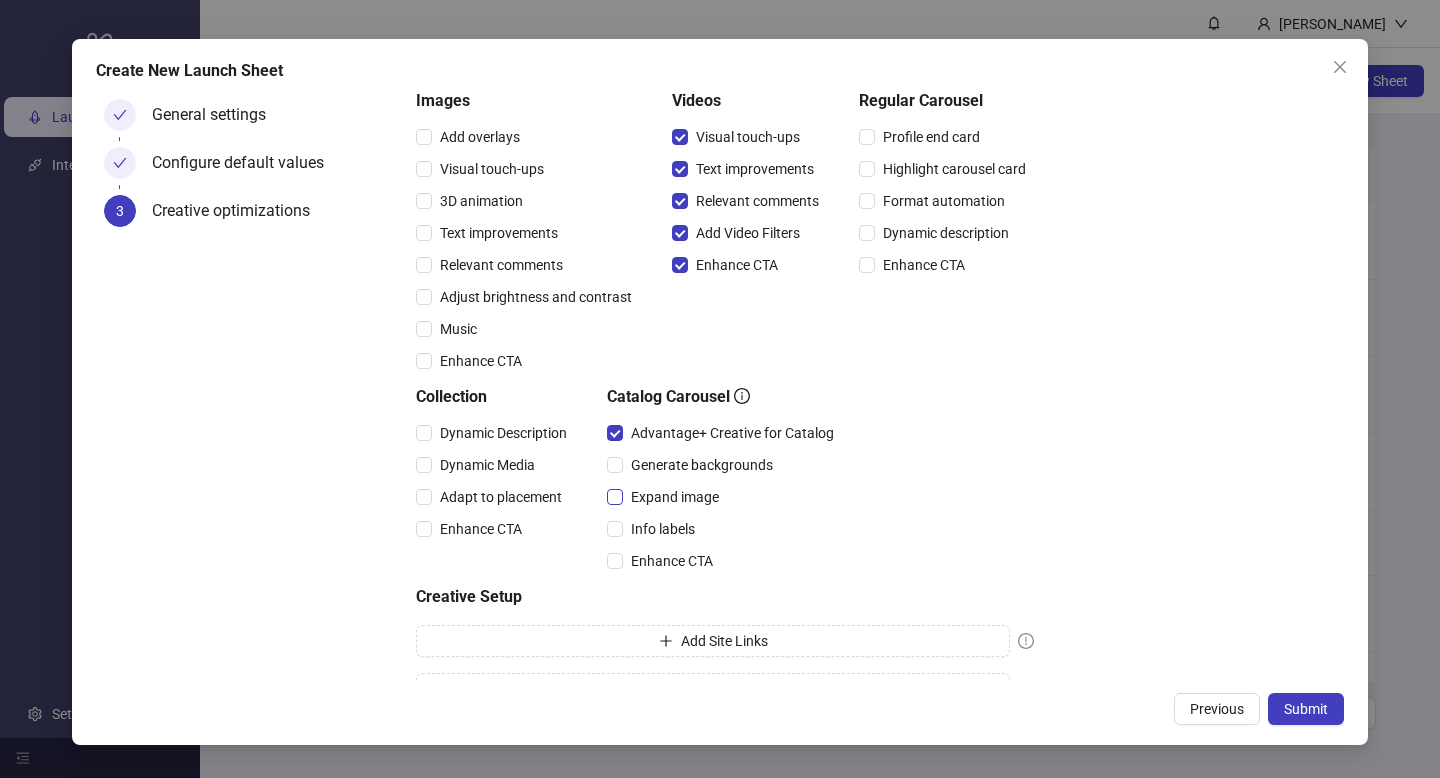 click on "Expand image" at bounding box center [675, 497] 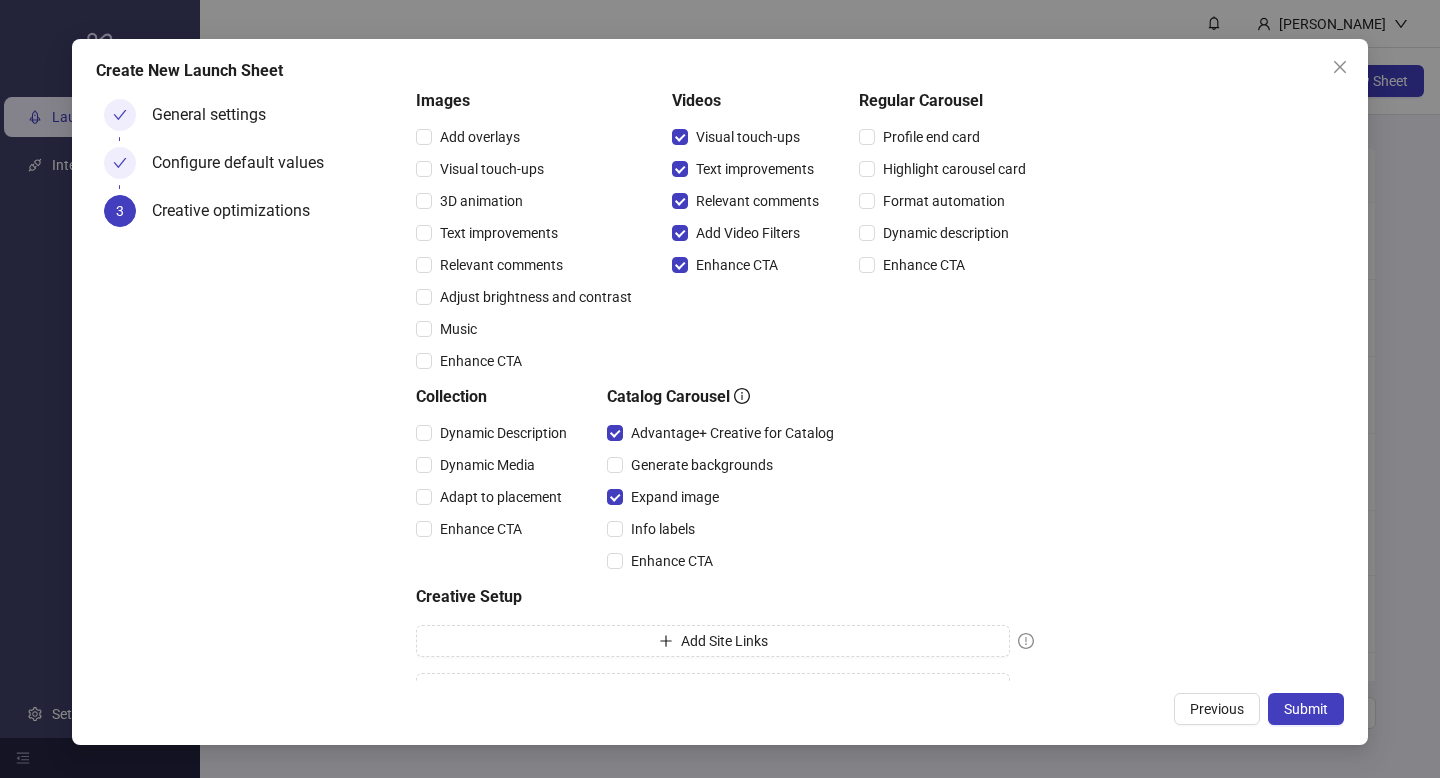 click on "Info labels" at bounding box center (724, 529) 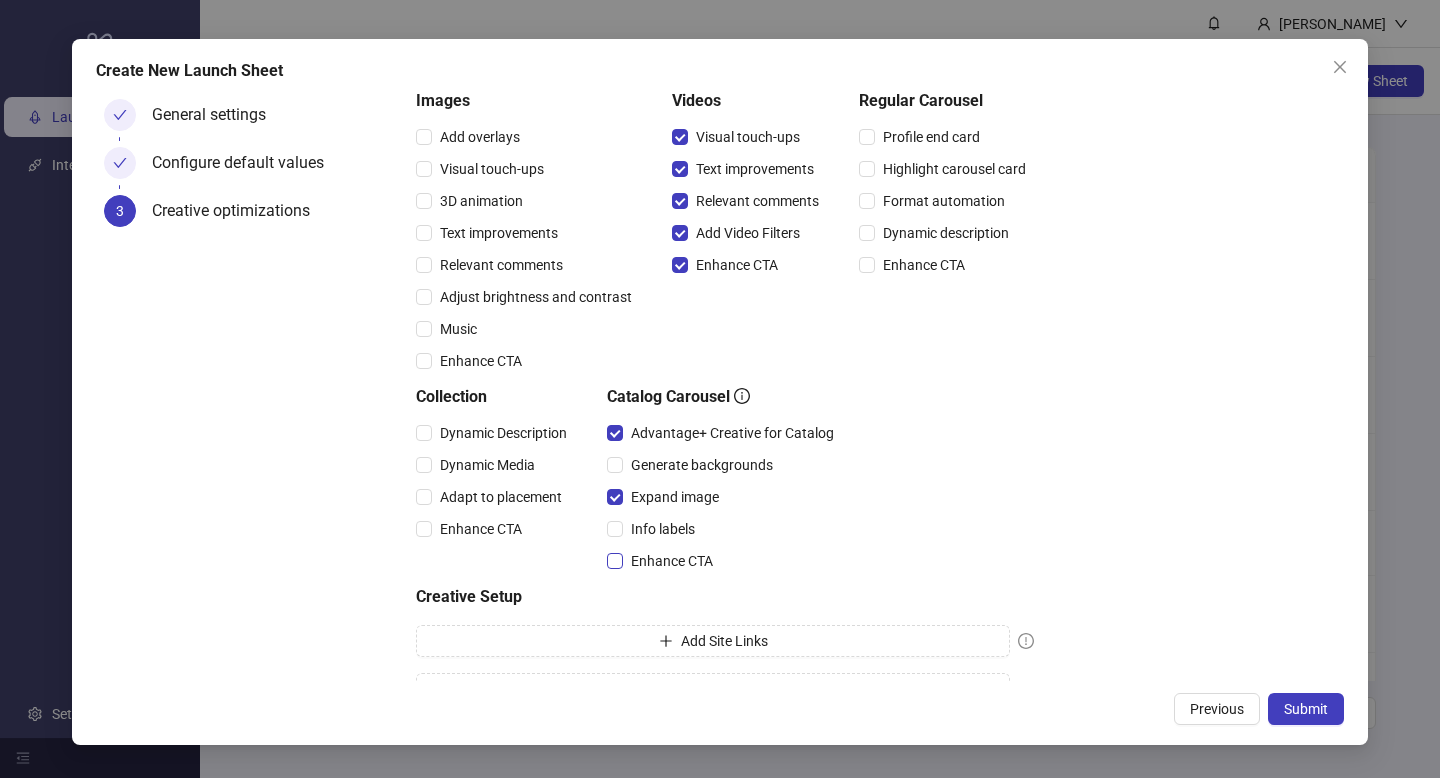 click on "Enhance CTA" at bounding box center (672, 561) 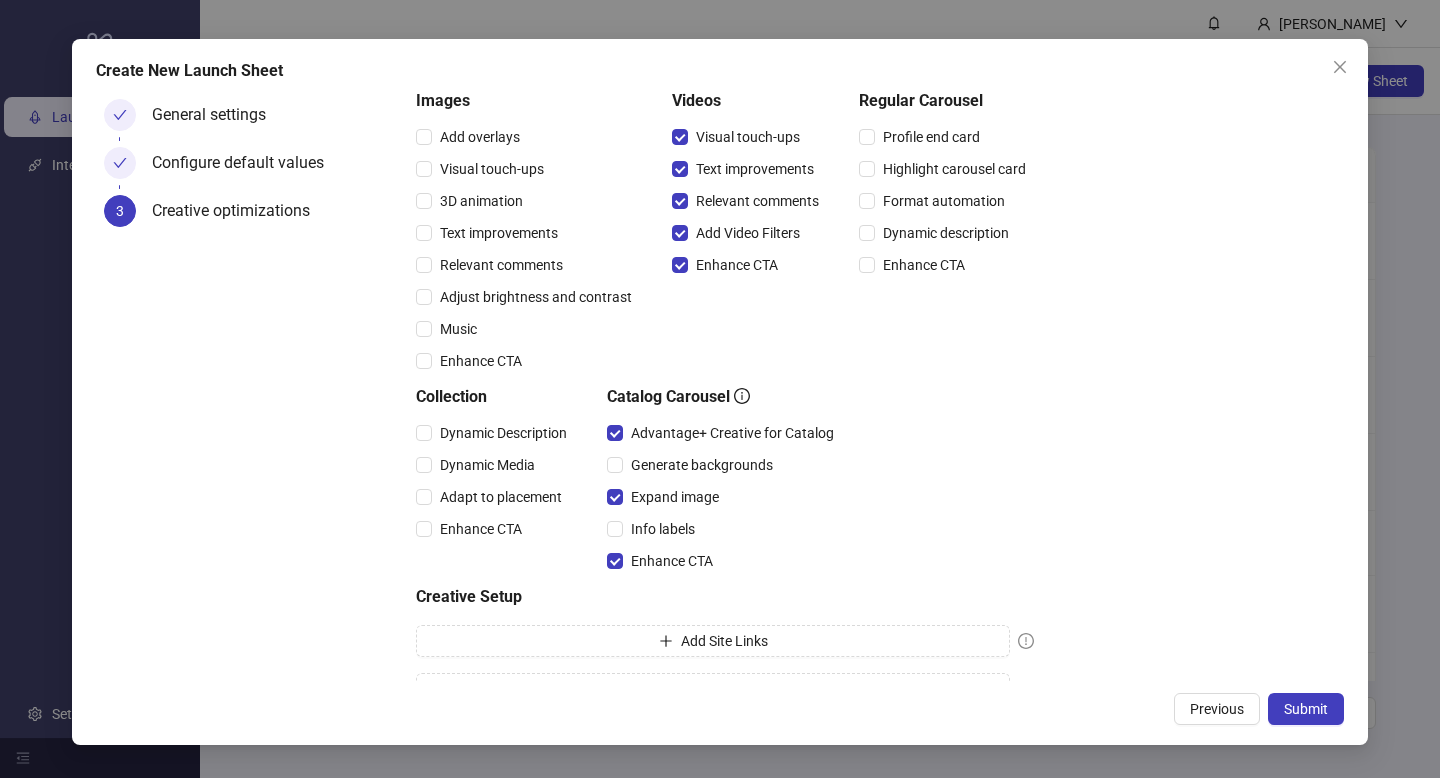 click on "Info labels" at bounding box center (724, 529) 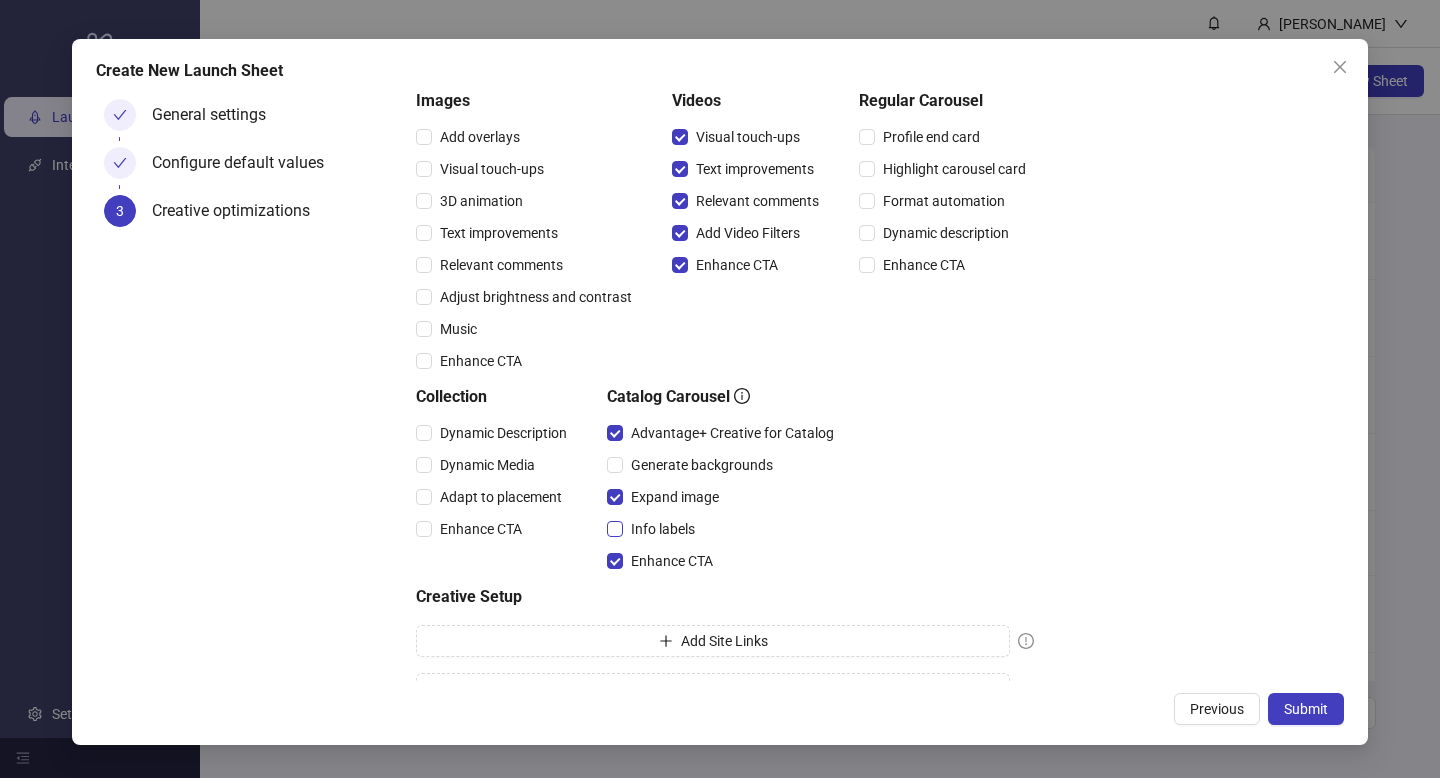 click on "Info labels" at bounding box center [663, 529] 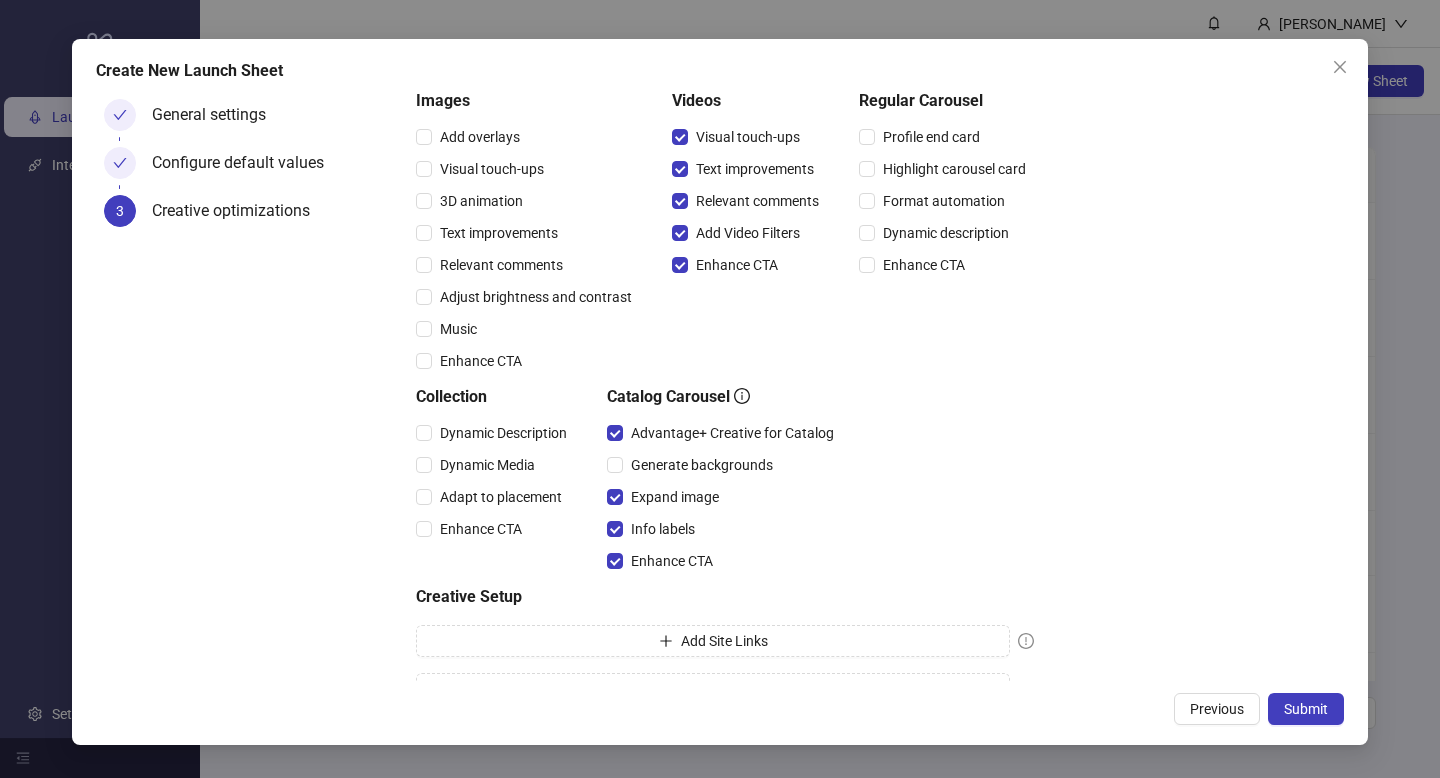 click on "Dynamic Media" at bounding box center [495, 465] 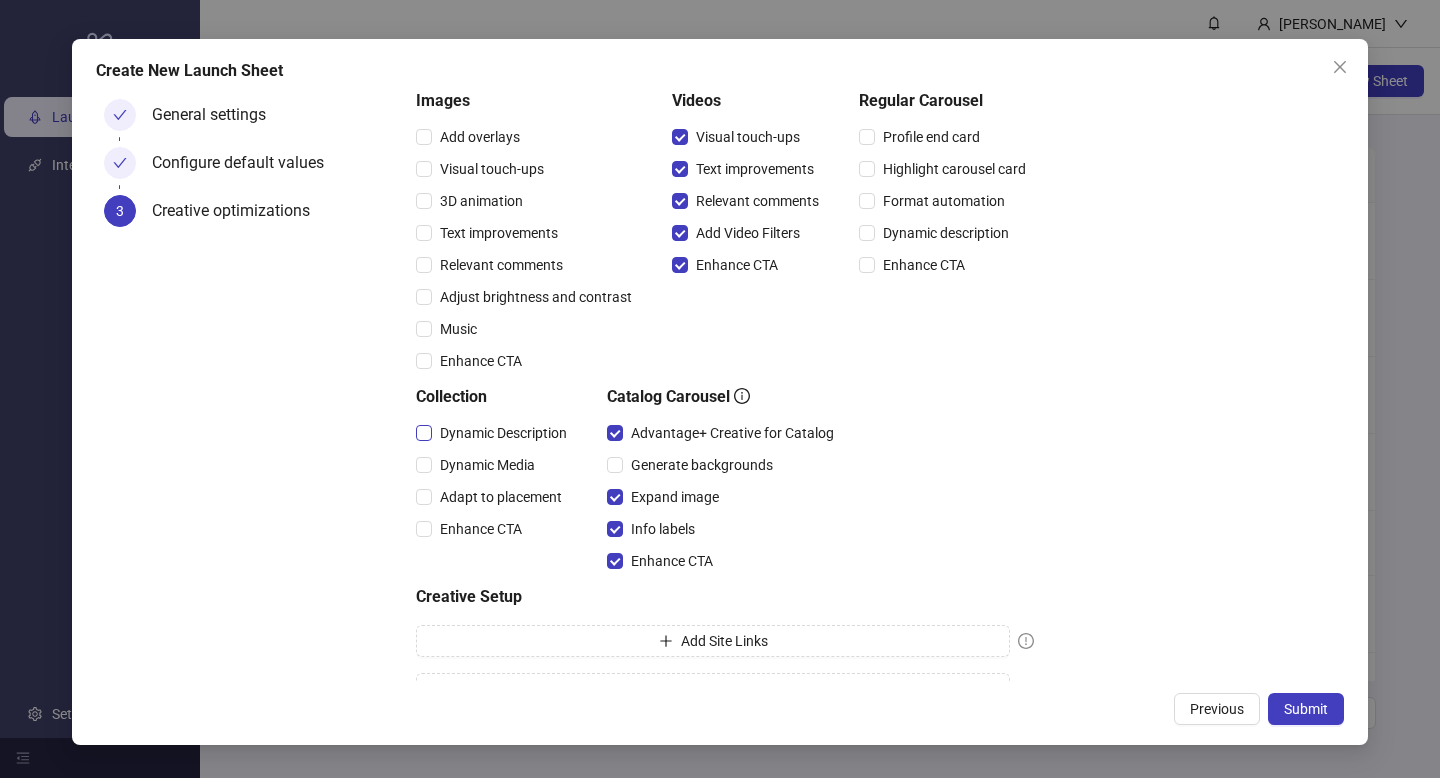 click on "Dynamic Description" at bounding box center [503, 433] 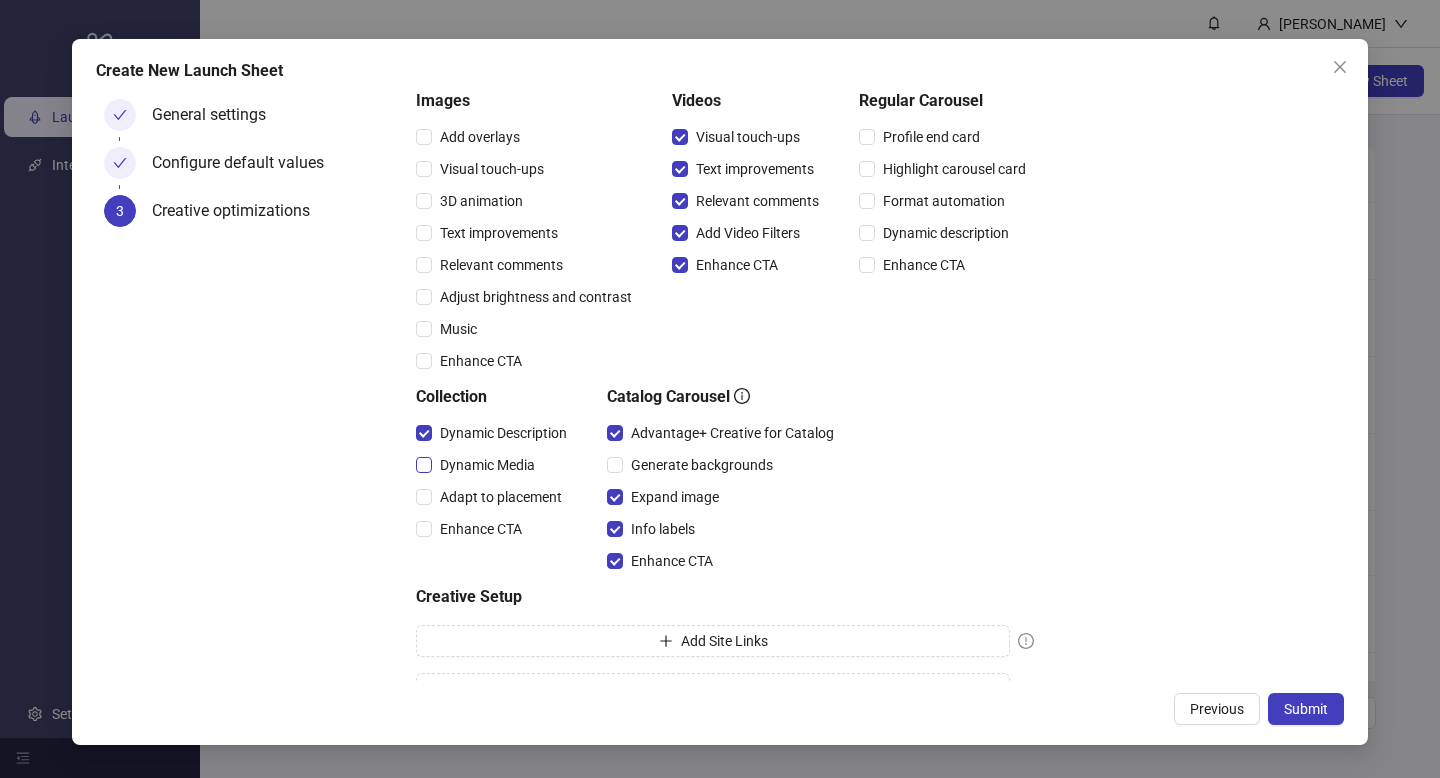 click on "Dynamic Media" at bounding box center [487, 465] 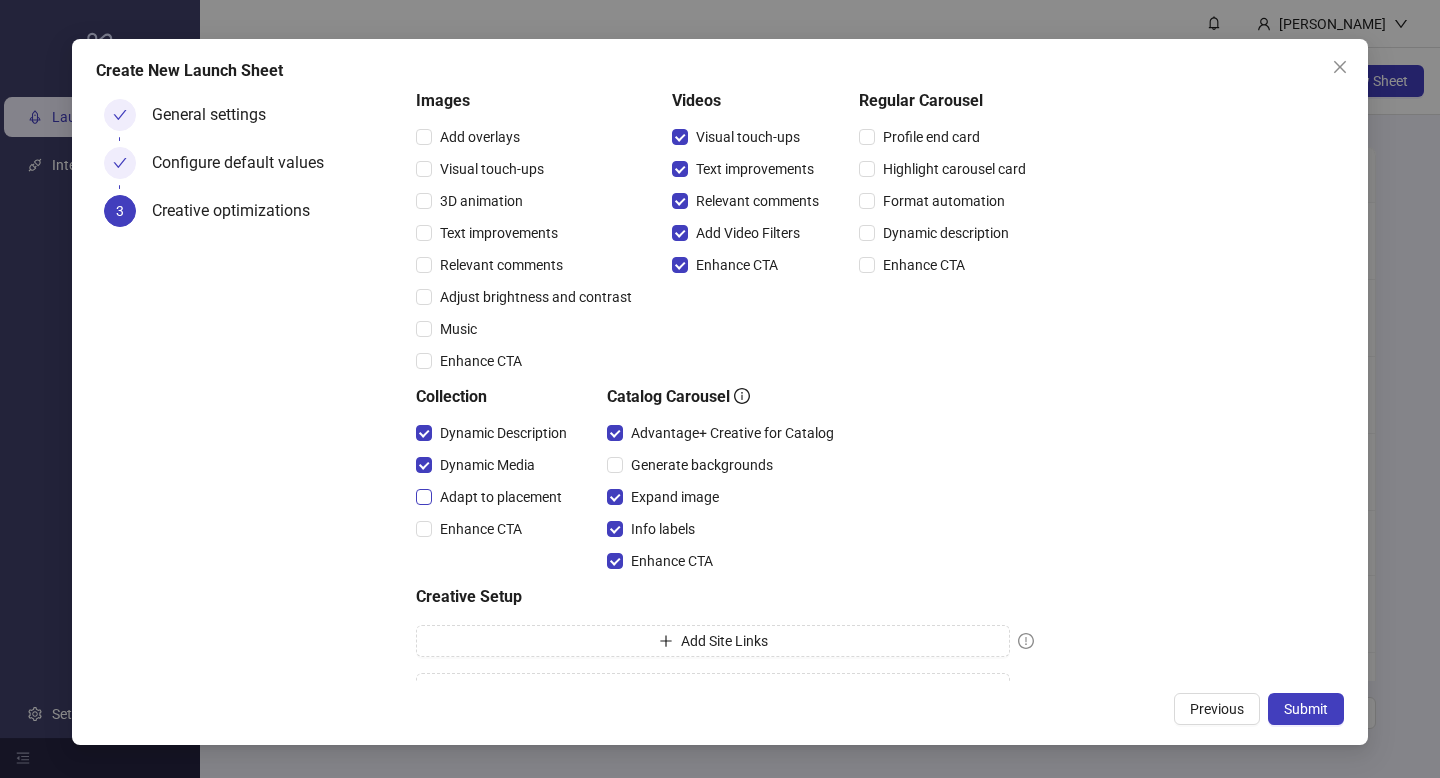 click on "Adapt to placement" at bounding box center (501, 497) 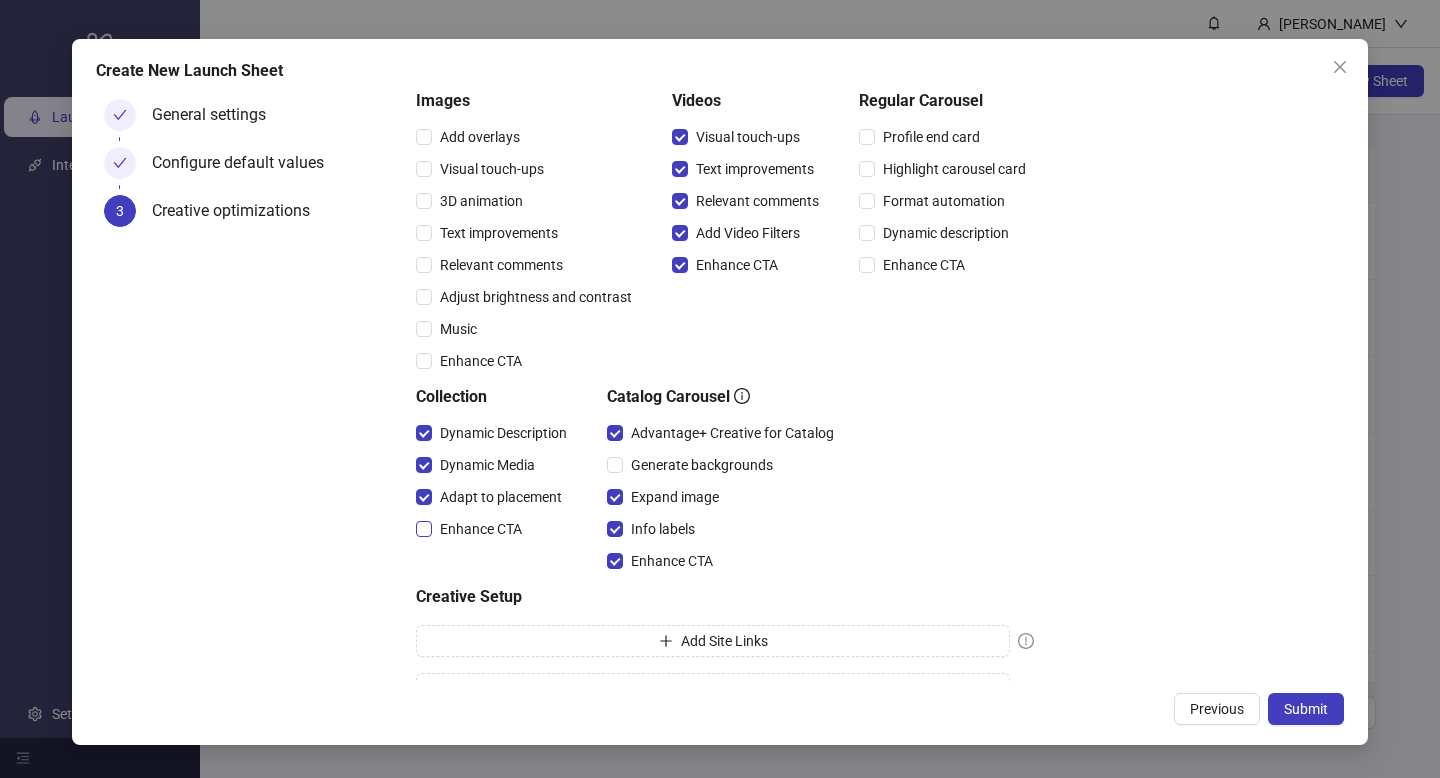 click on "Enhance CTA" at bounding box center [481, 529] 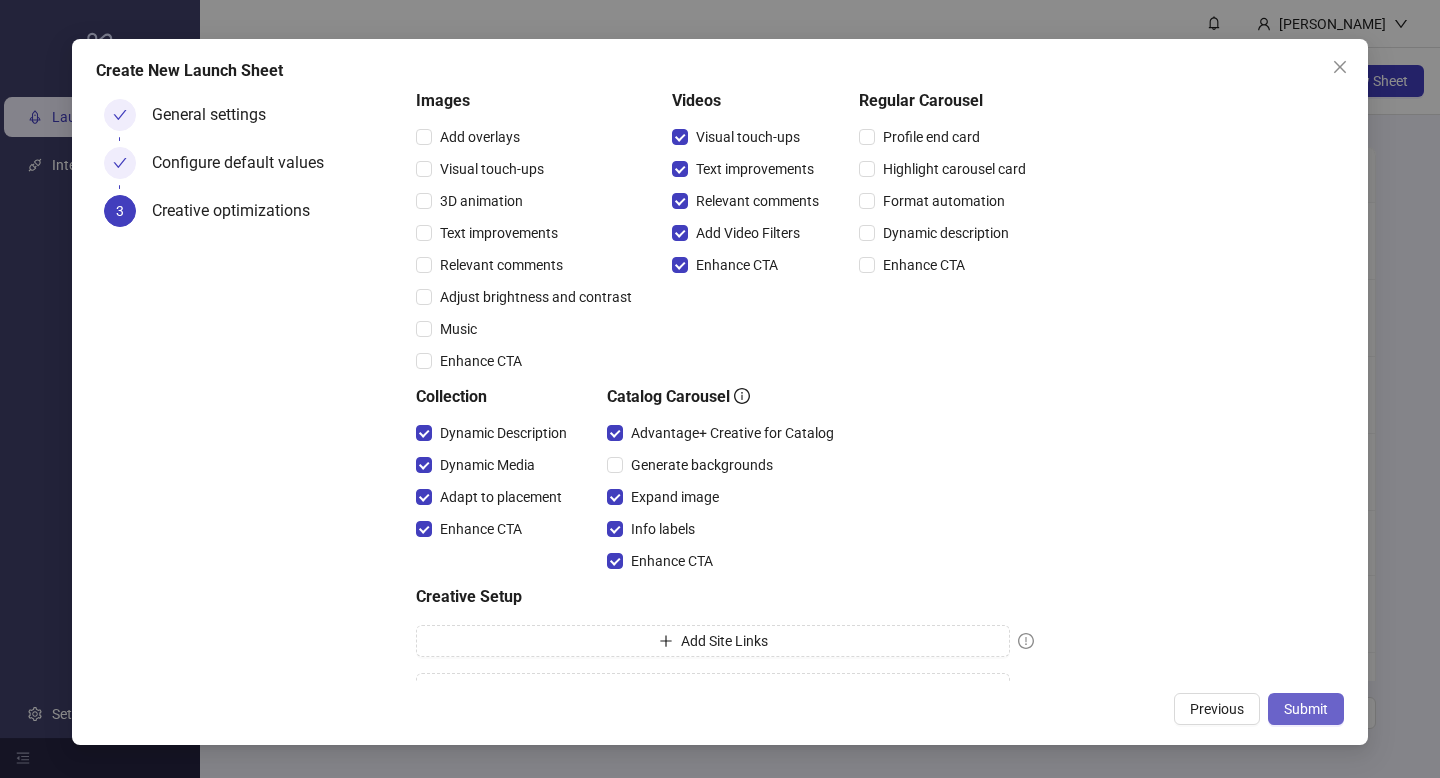 click on "Submit" at bounding box center [1306, 709] 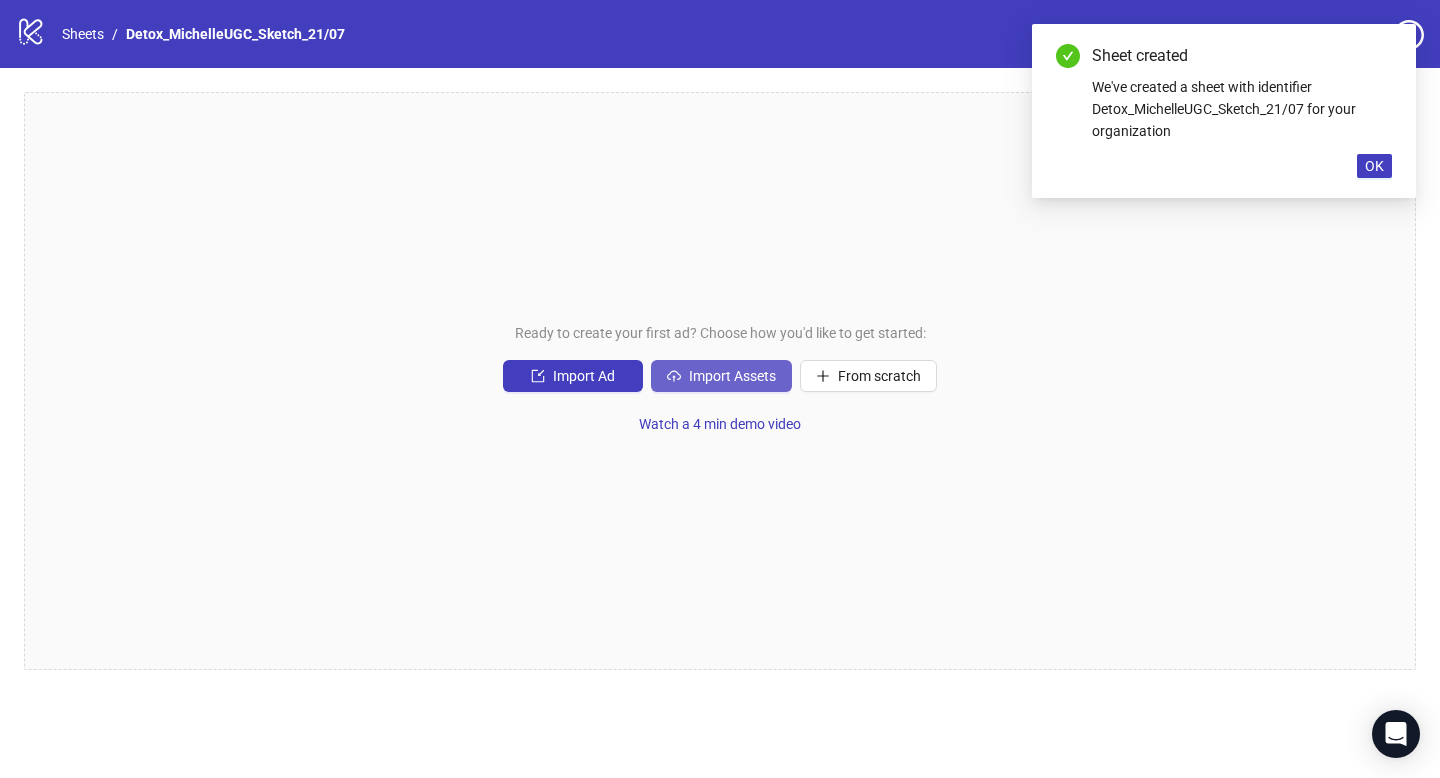 click on "Import Assets" at bounding box center [732, 376] 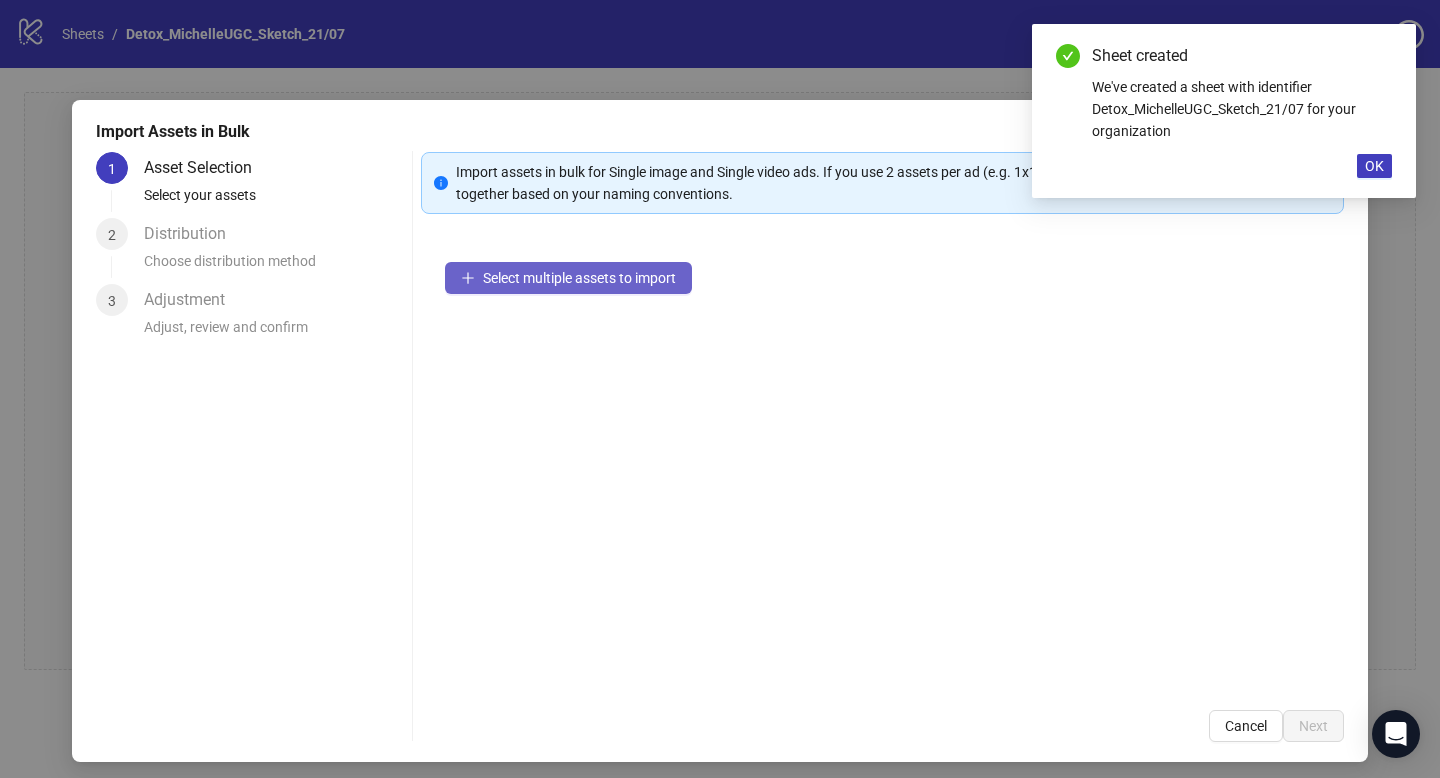 click on "Select multiple assets to import" at bounding box center [568, 278] 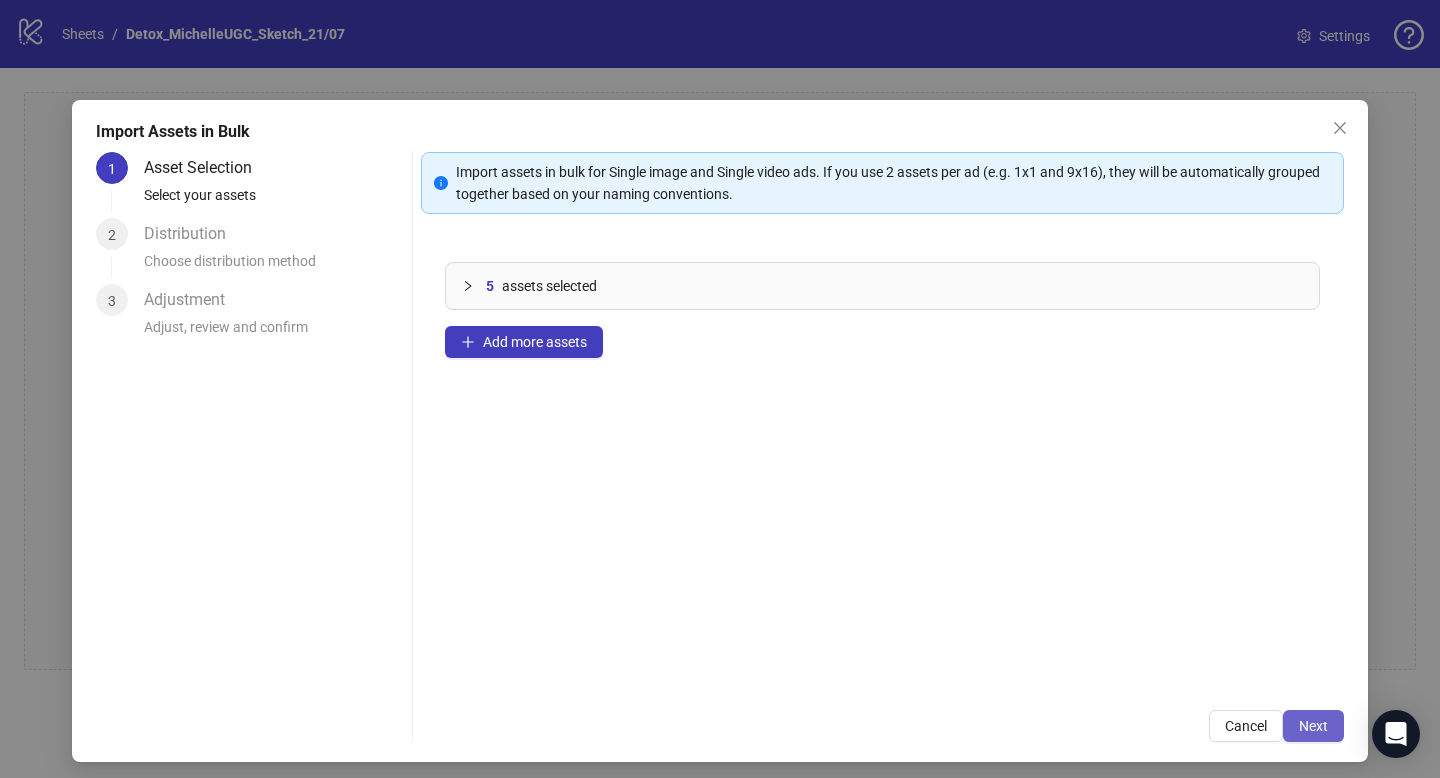 click on "Next" at bounding box center (1313, 726) 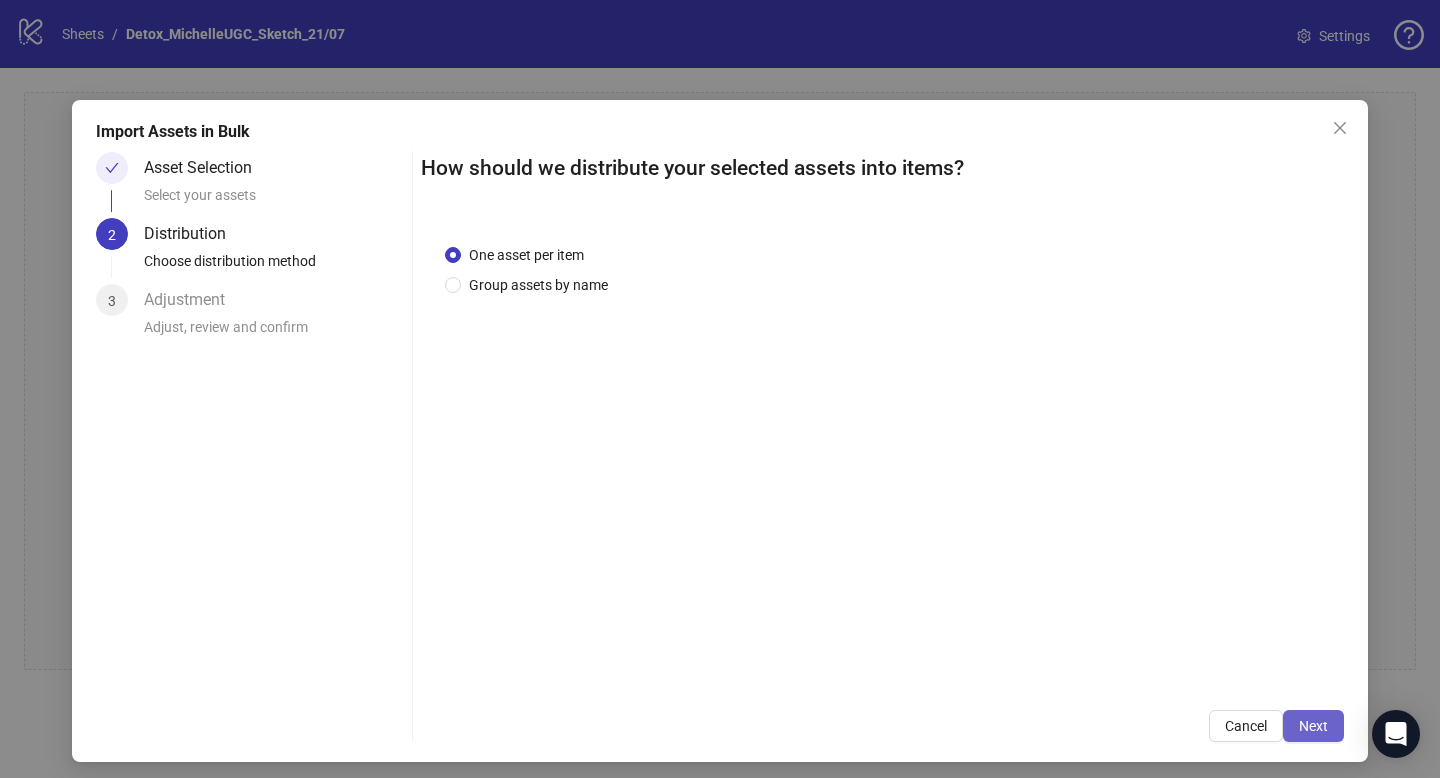 click on "Next" at bounding box center [1313, 726] 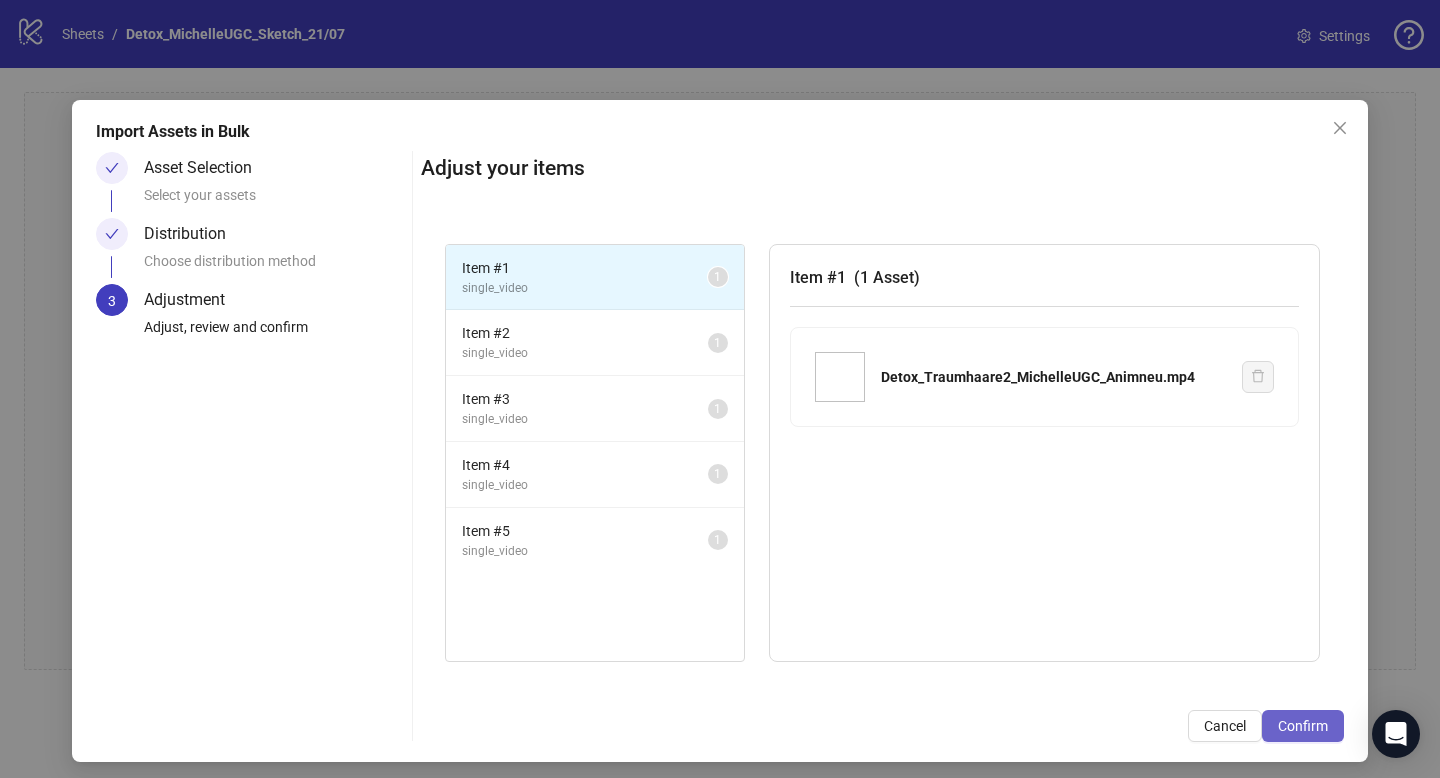 click on "Confirm" at bounding box center [1303, 726] 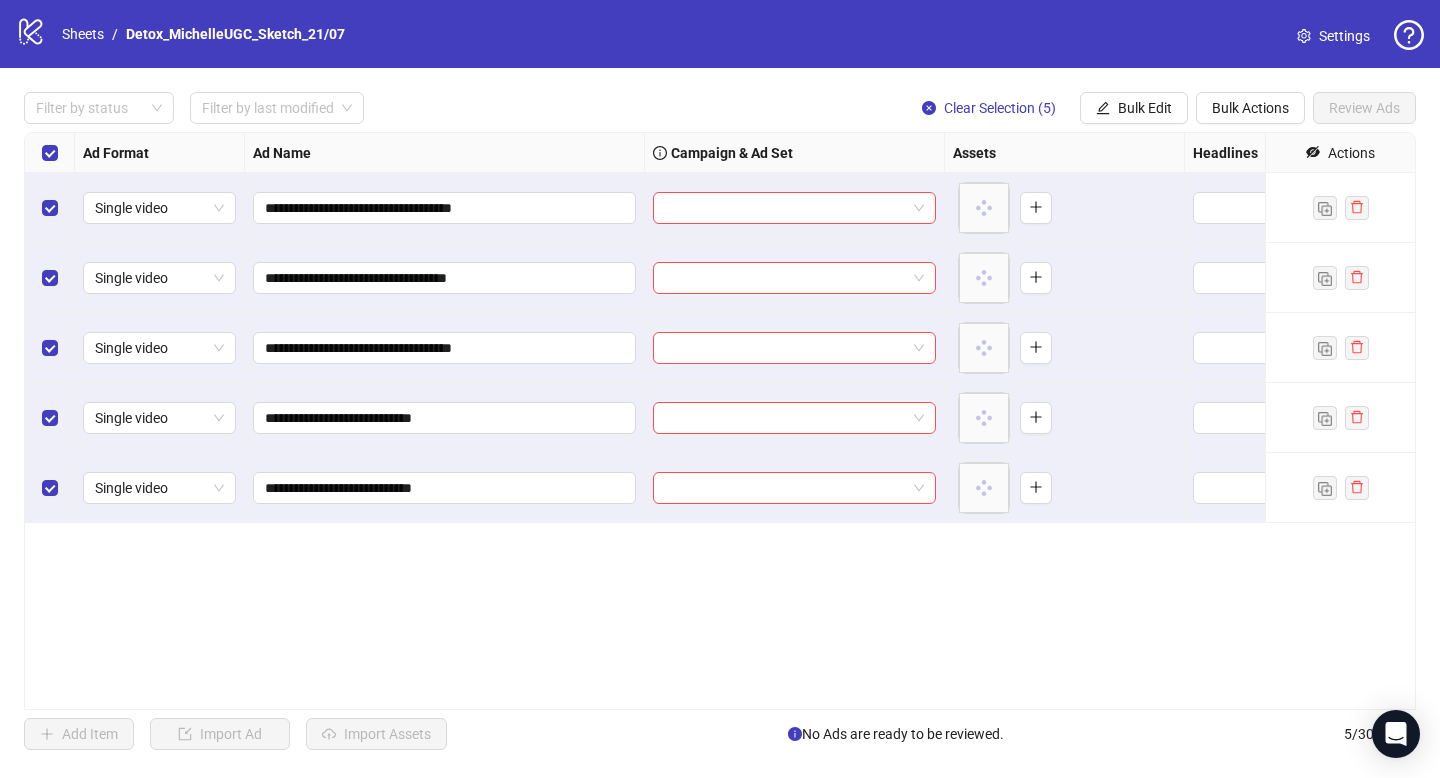click on "**********" at bounding box center (720, 421) 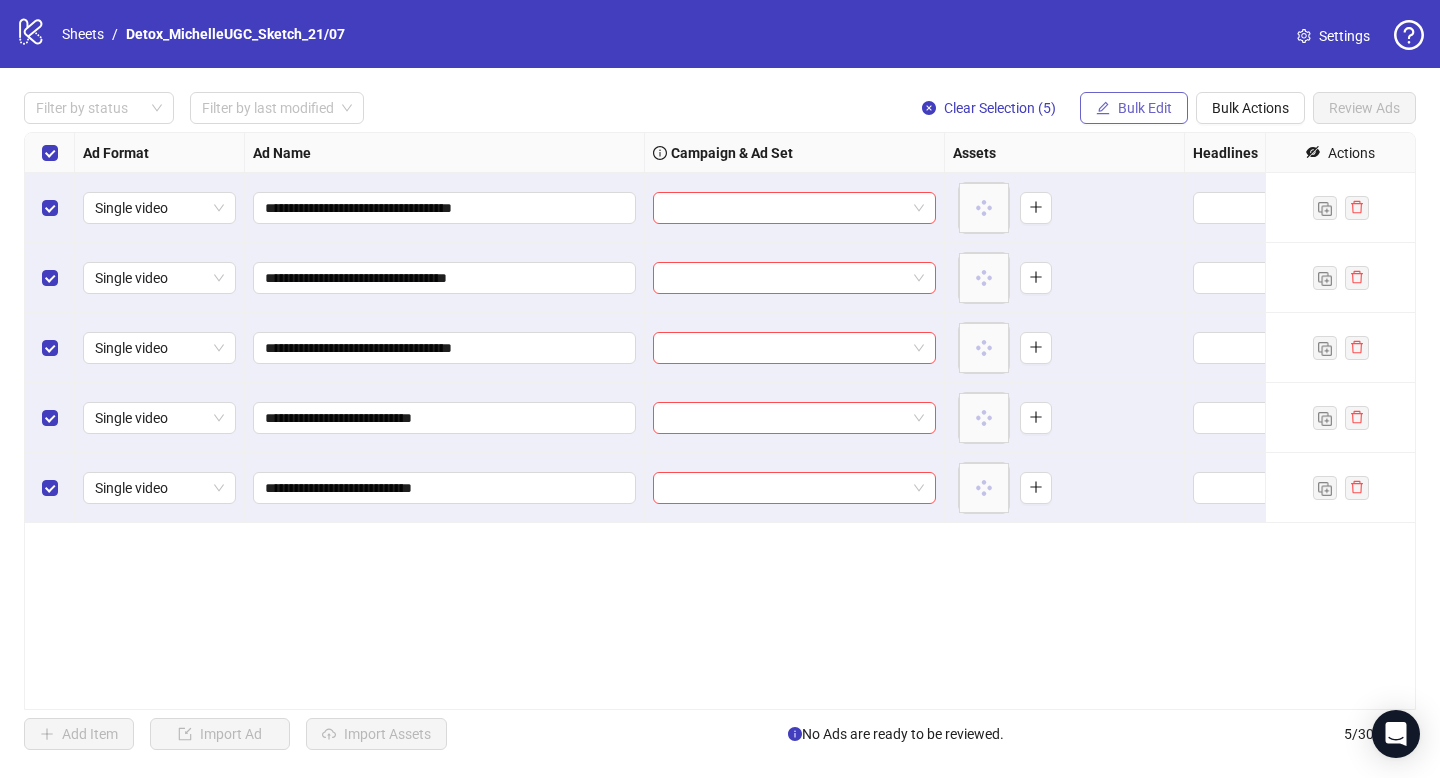 click on "Bulk Edit" at bounding box center [1145, 108] 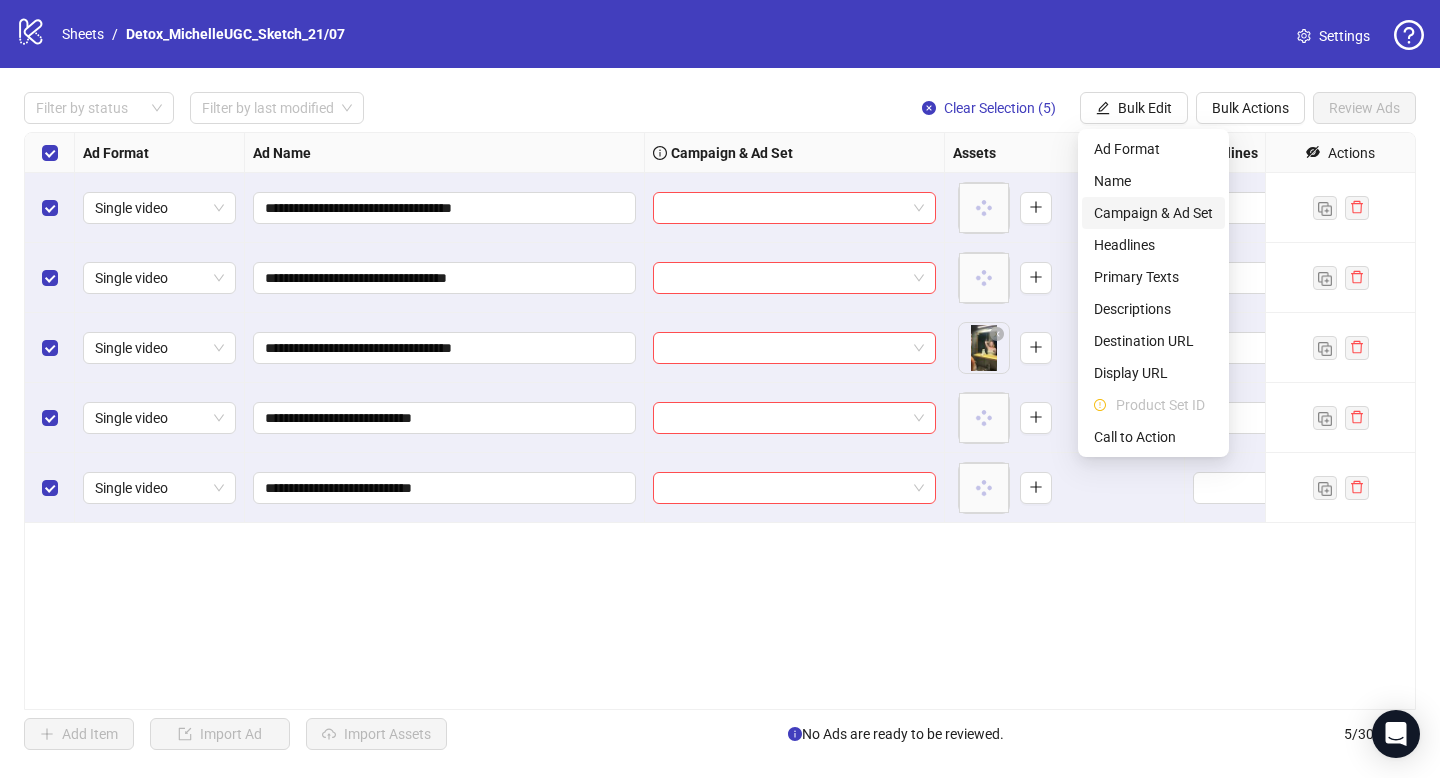 click on "Campaign & Ad Set" at bounding box center (1153, 213) 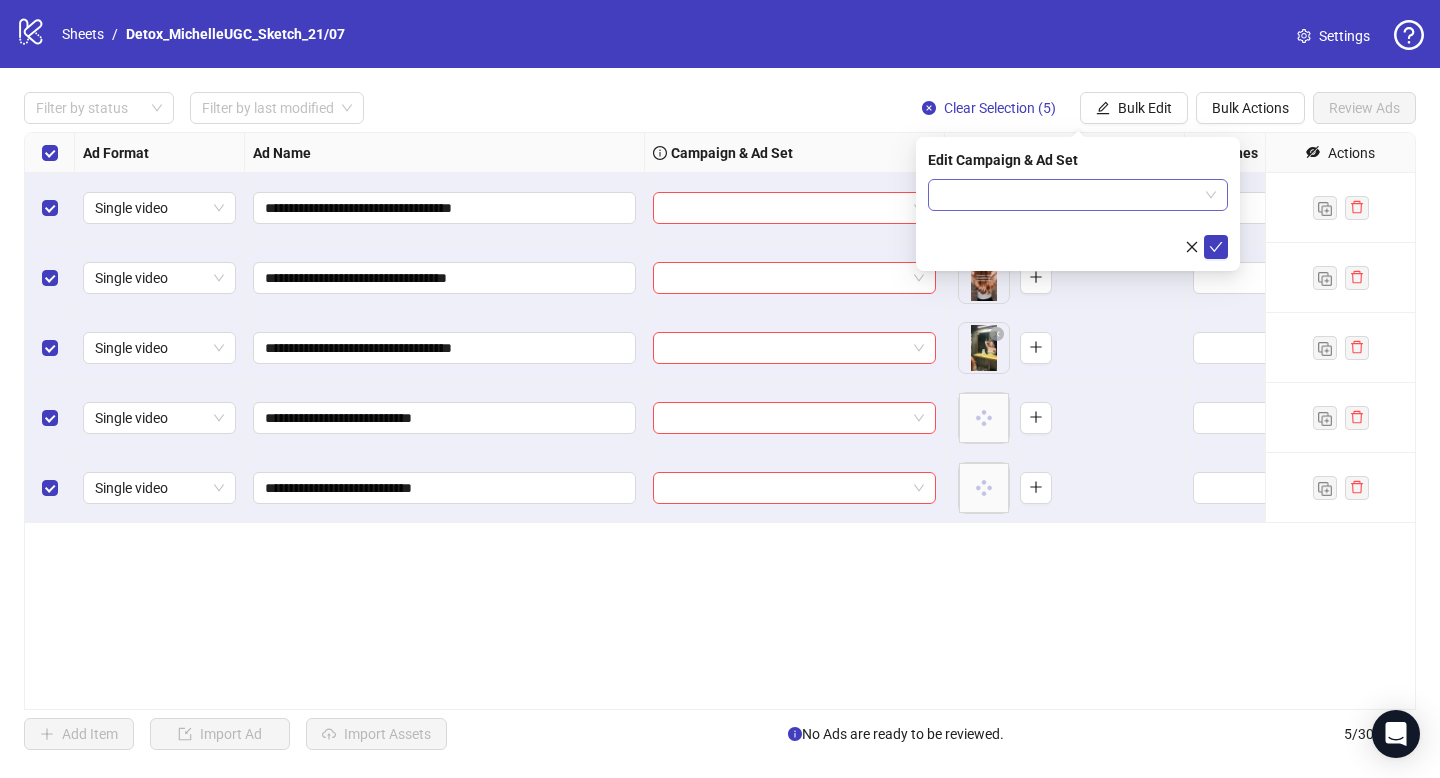 click at bounding box center [1069, 195] 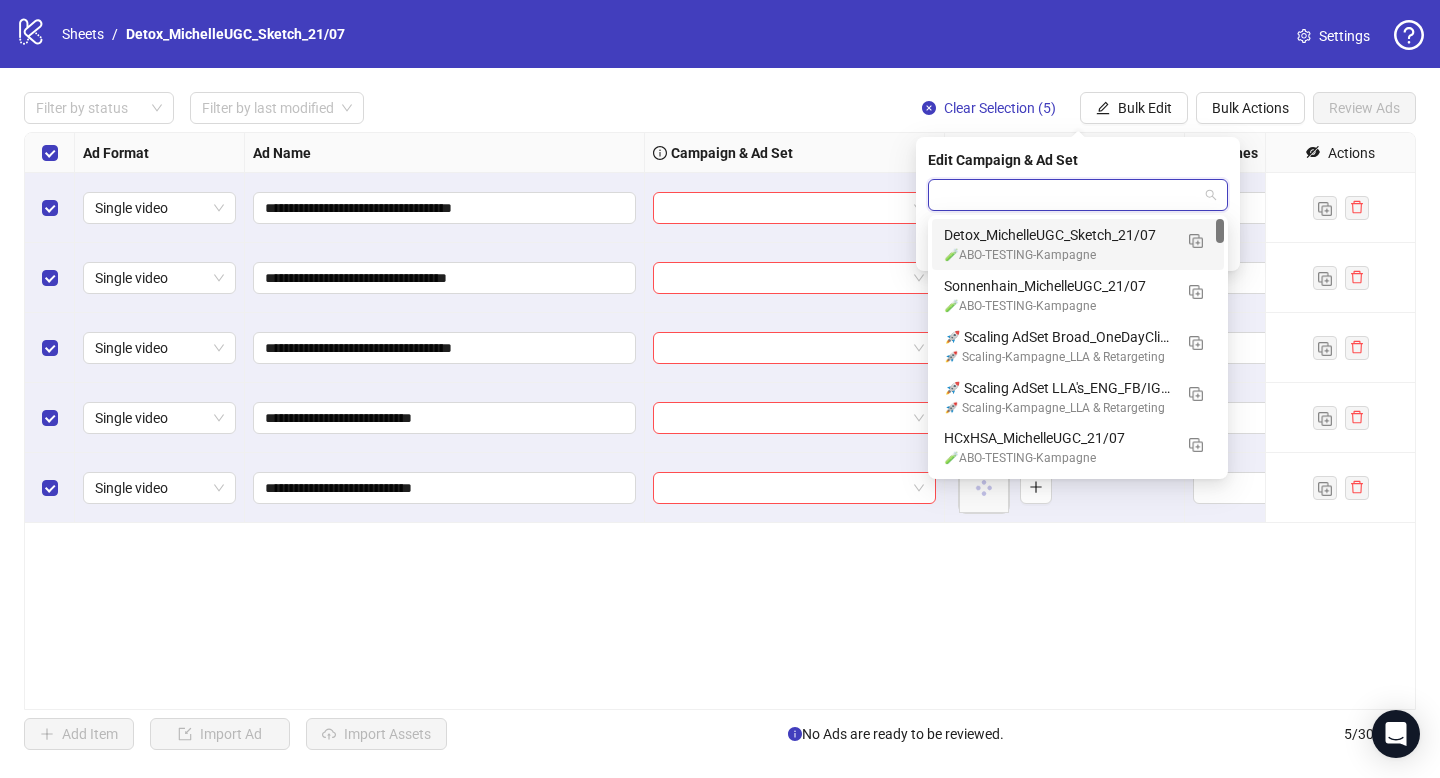 click on "🧪ABO-TESTING-Kampagne" at bounding box center (1058, 255) 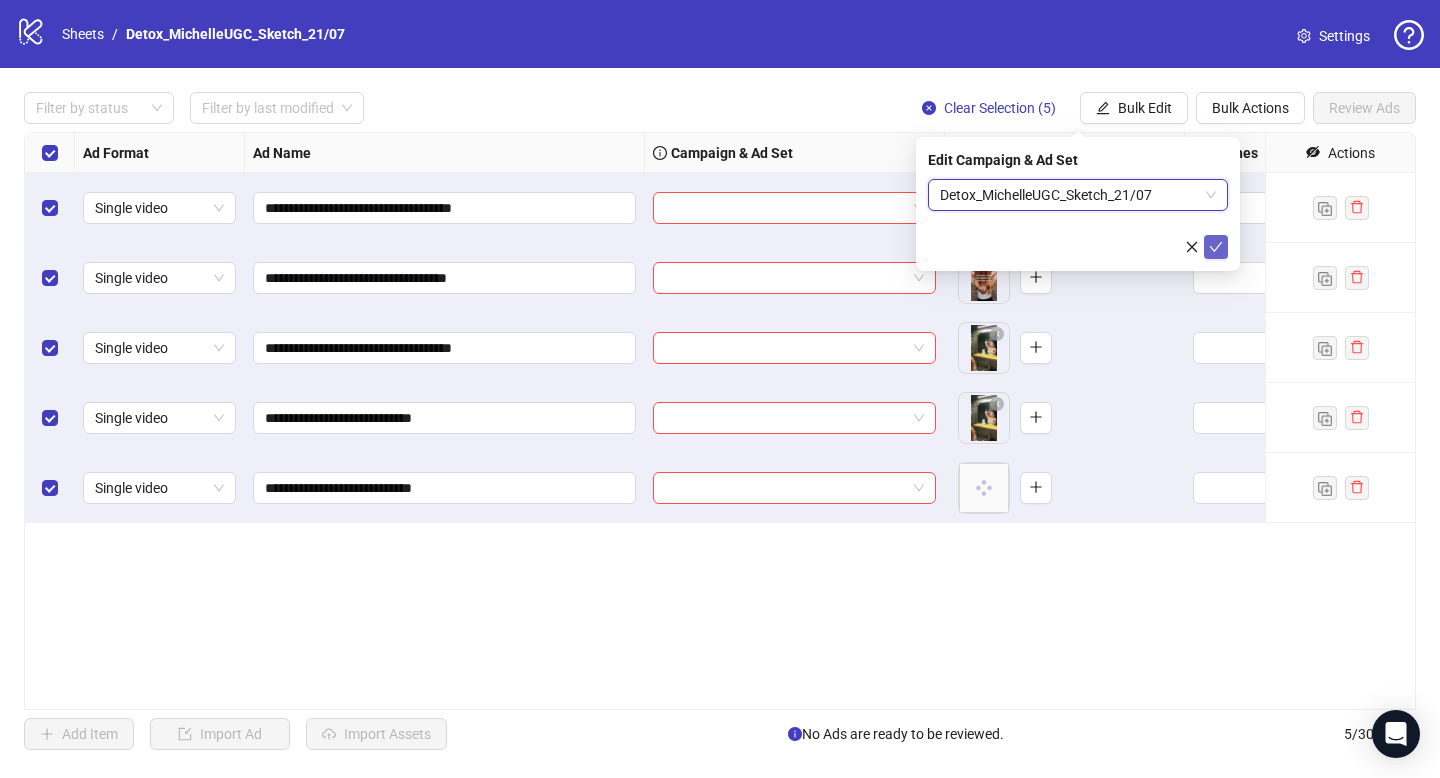 click 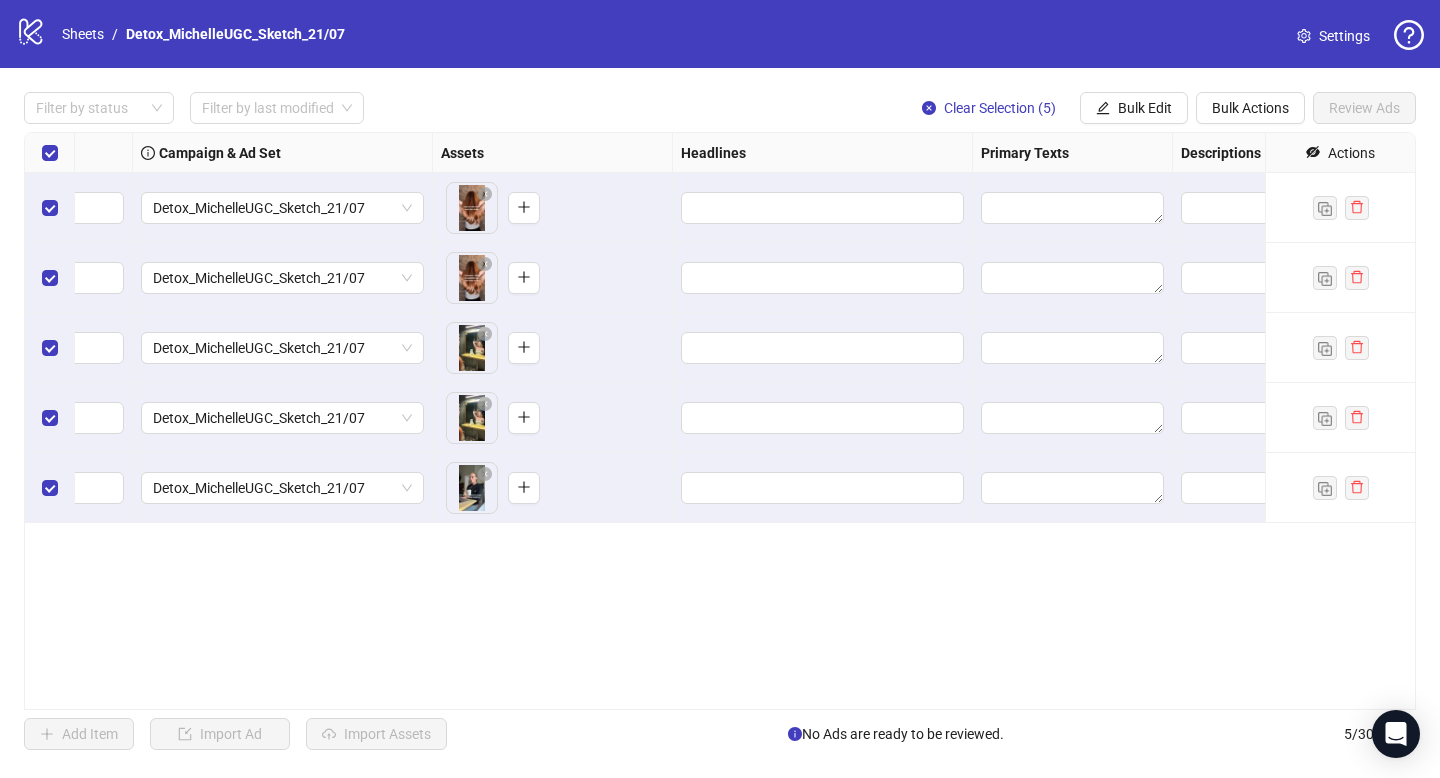 scroll, scrollTop: 0, scrollLeft: 711, axis: horizontal 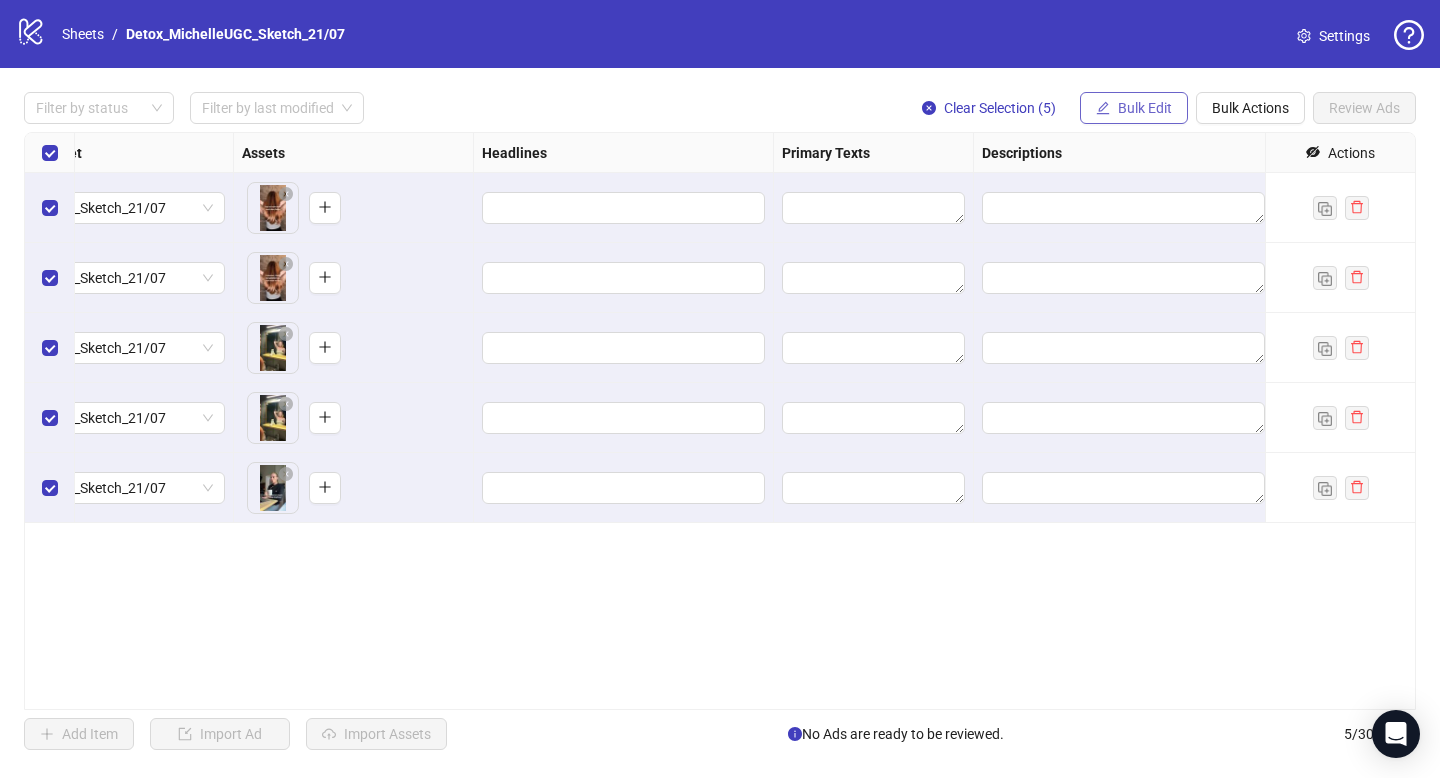 click on "Bulk Edit" at bounding box center [1134, 108] 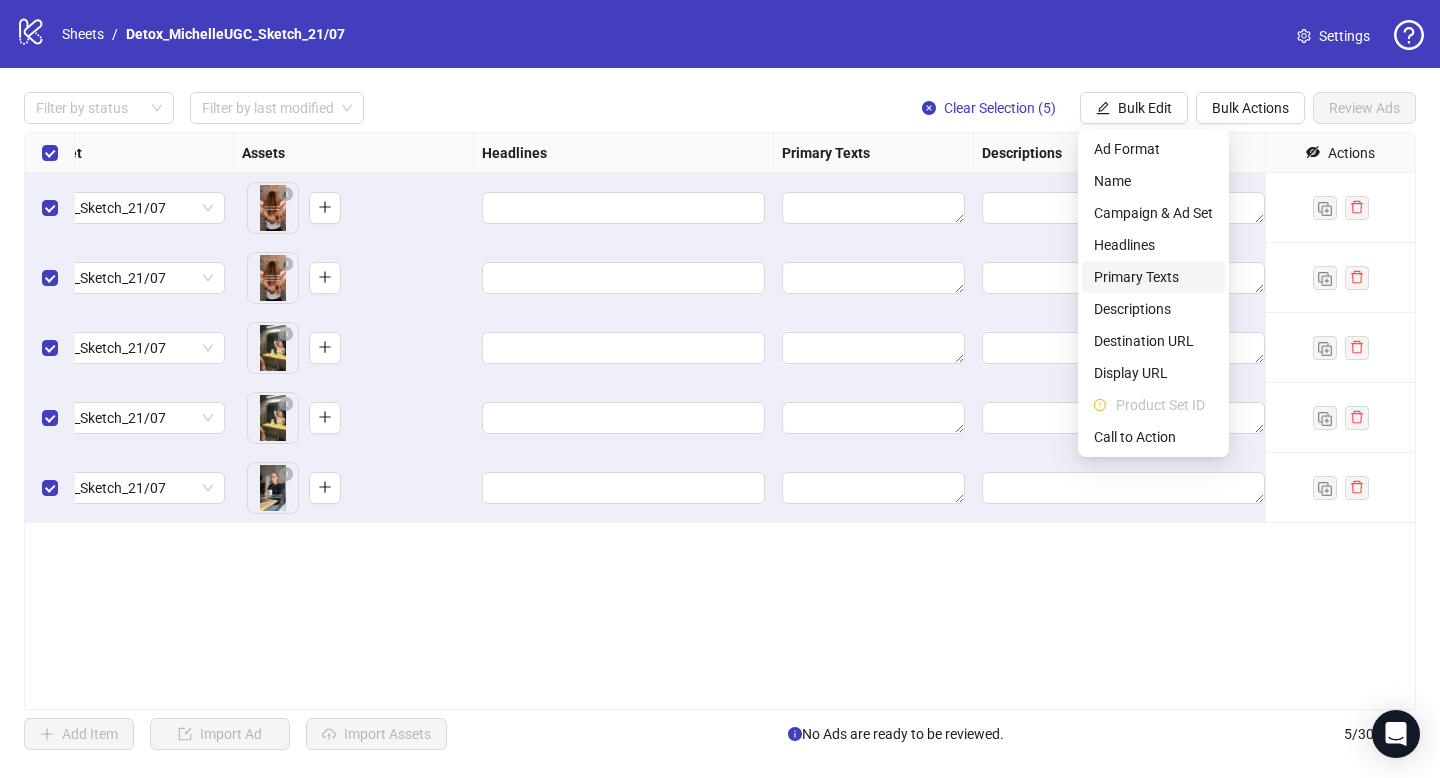 click on "Primary Texts" at bounding box center [1153, 277] 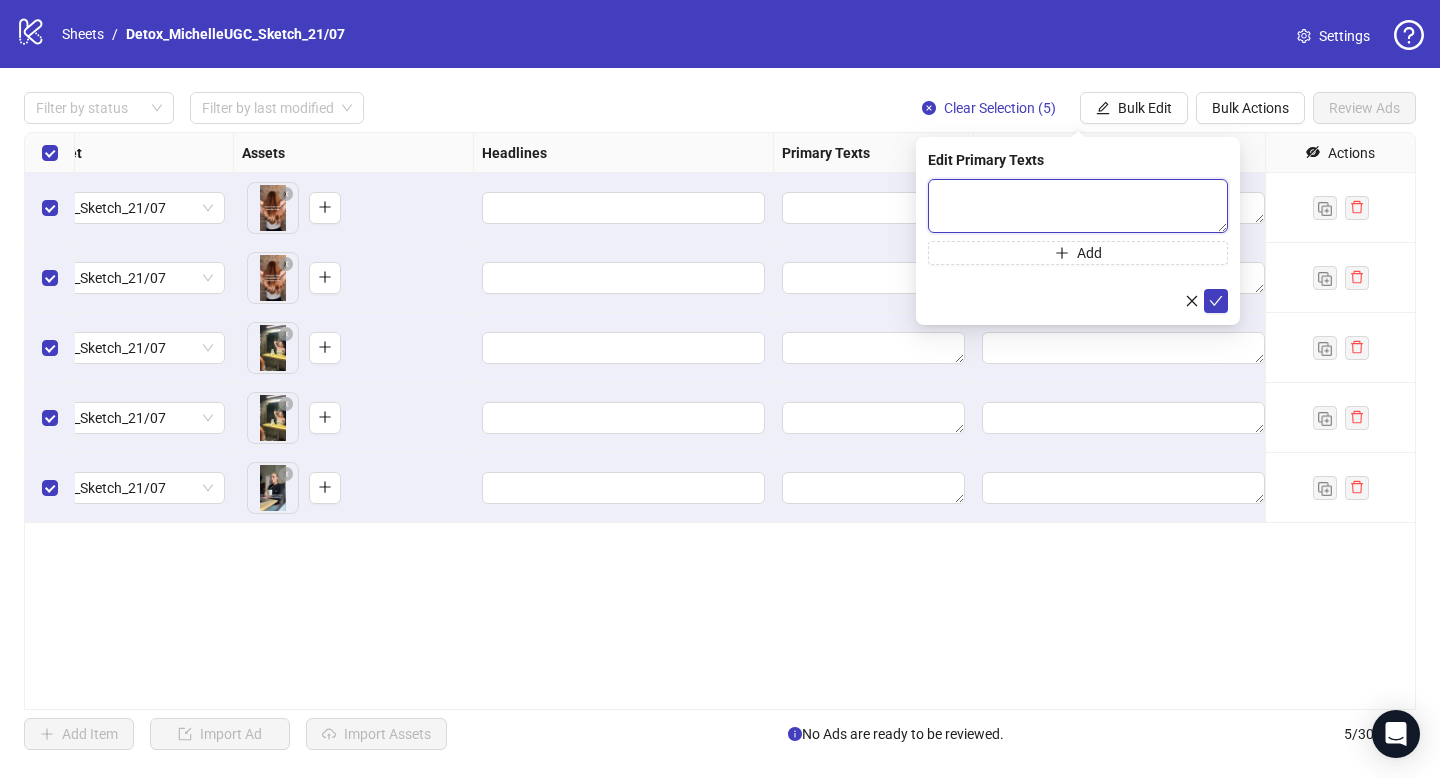 click at bounding box center [1078, 206] 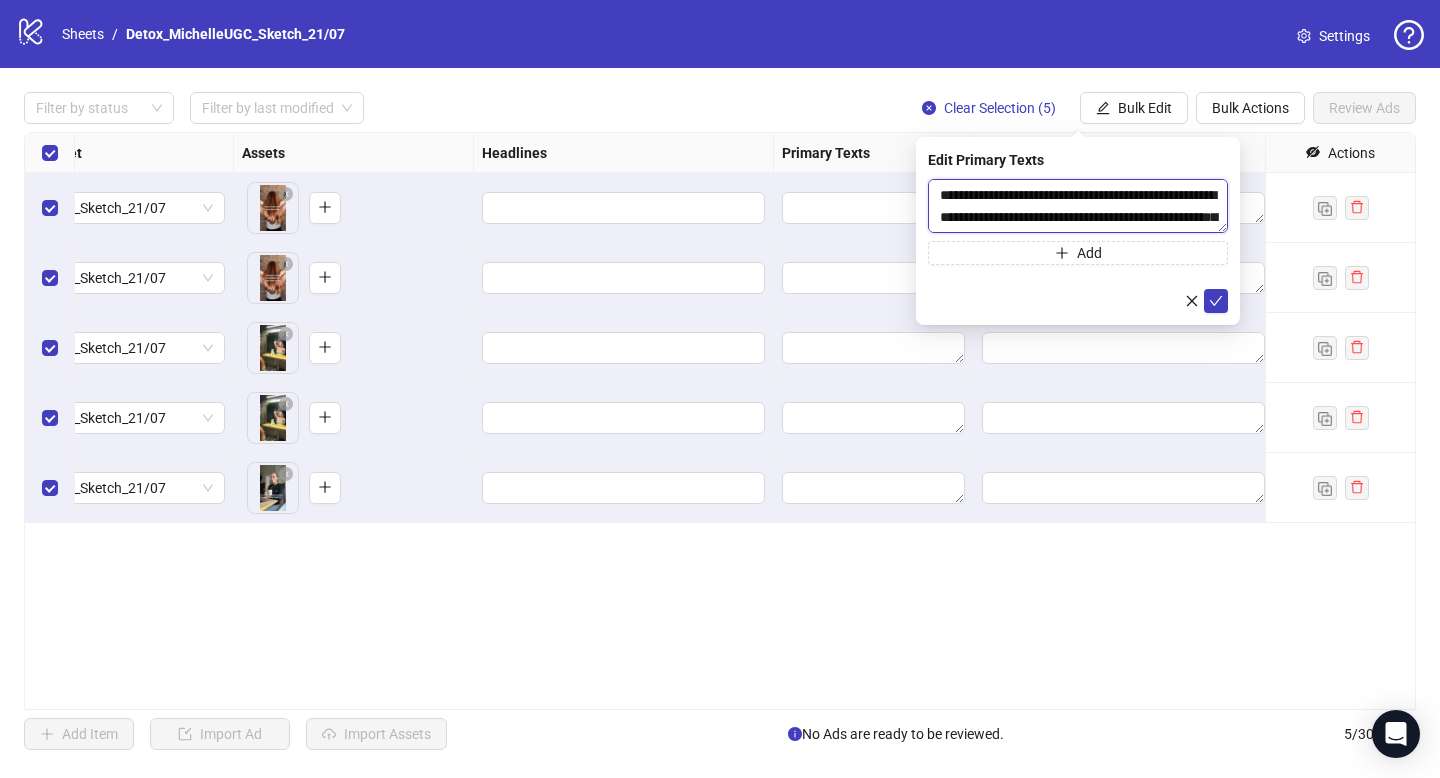 scroll, scrollTop: 785, scrollLeft: 0, axis: vertical 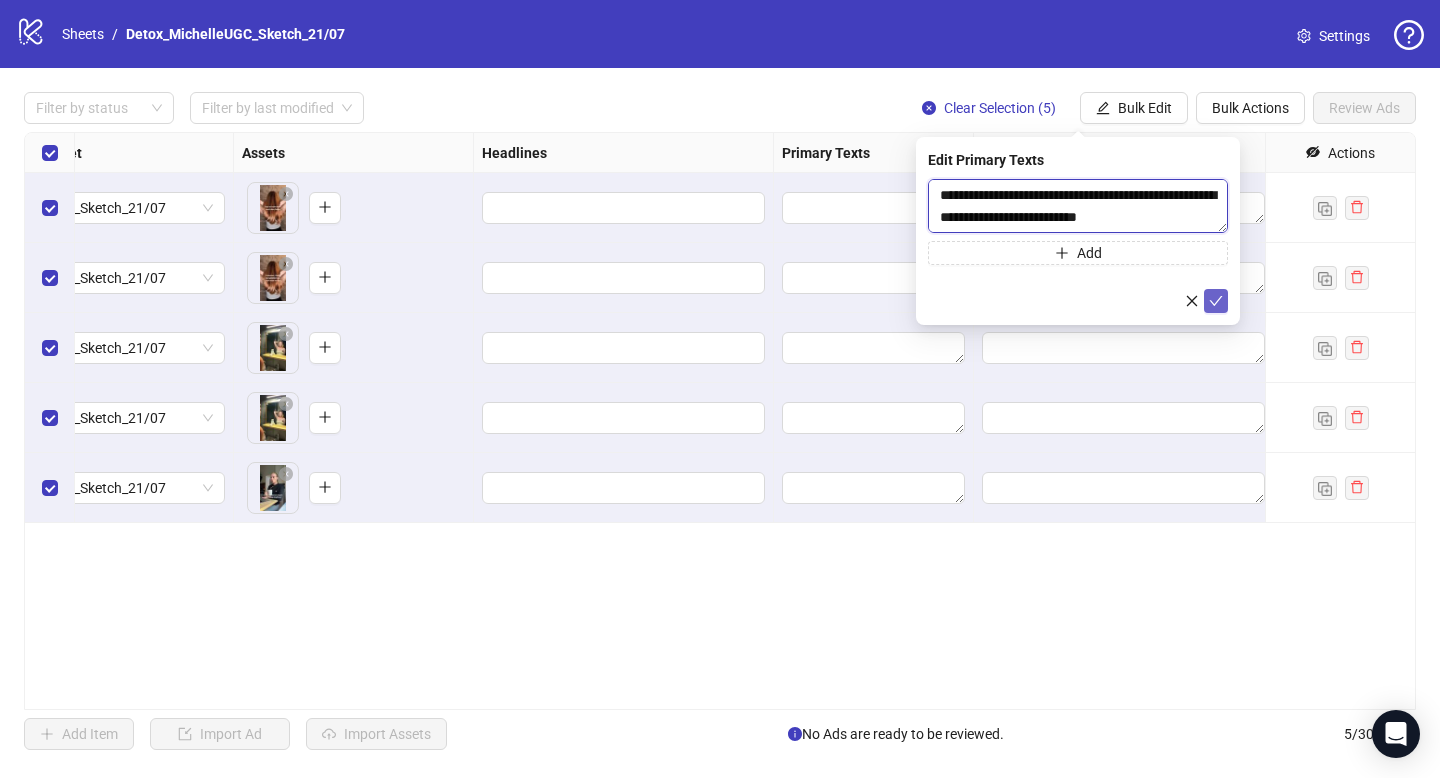 type on "**********" 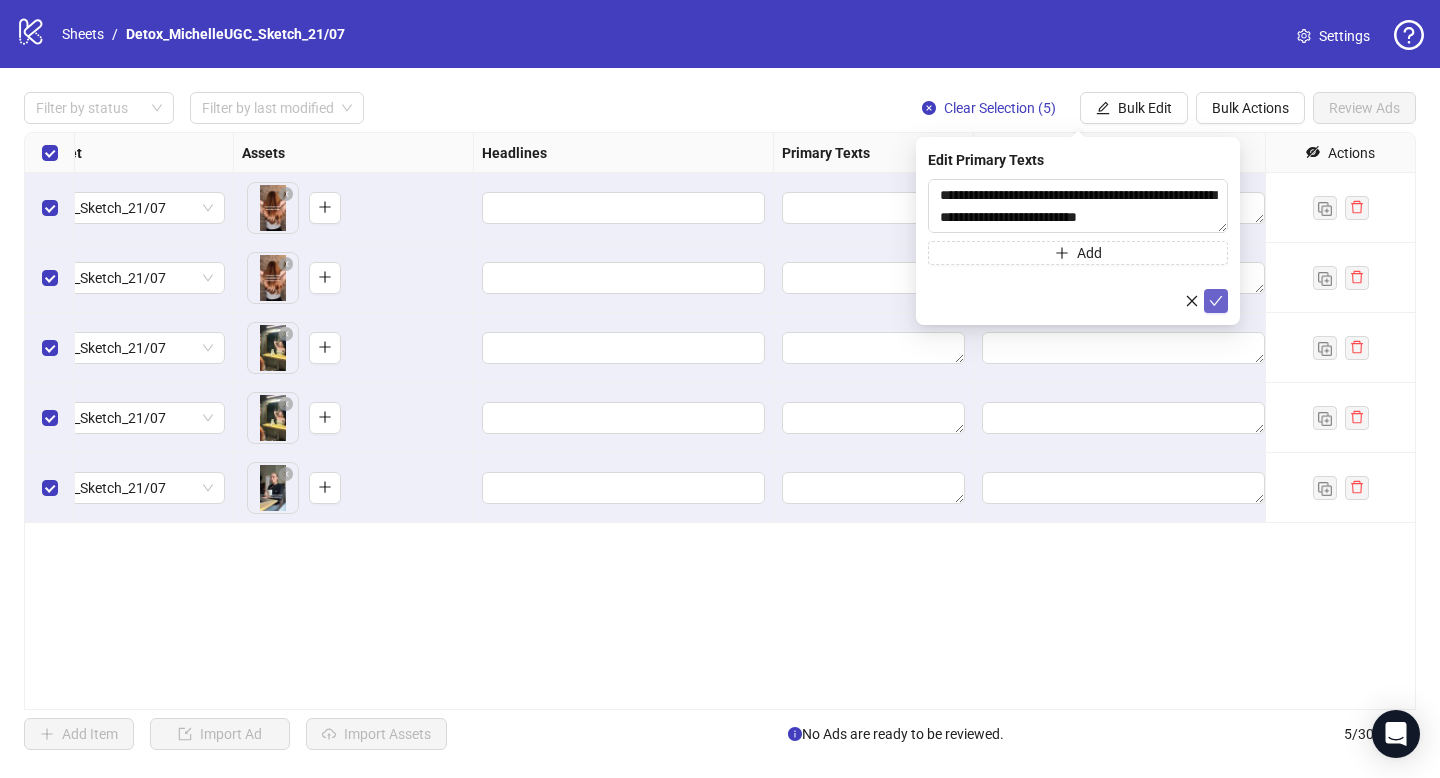 click 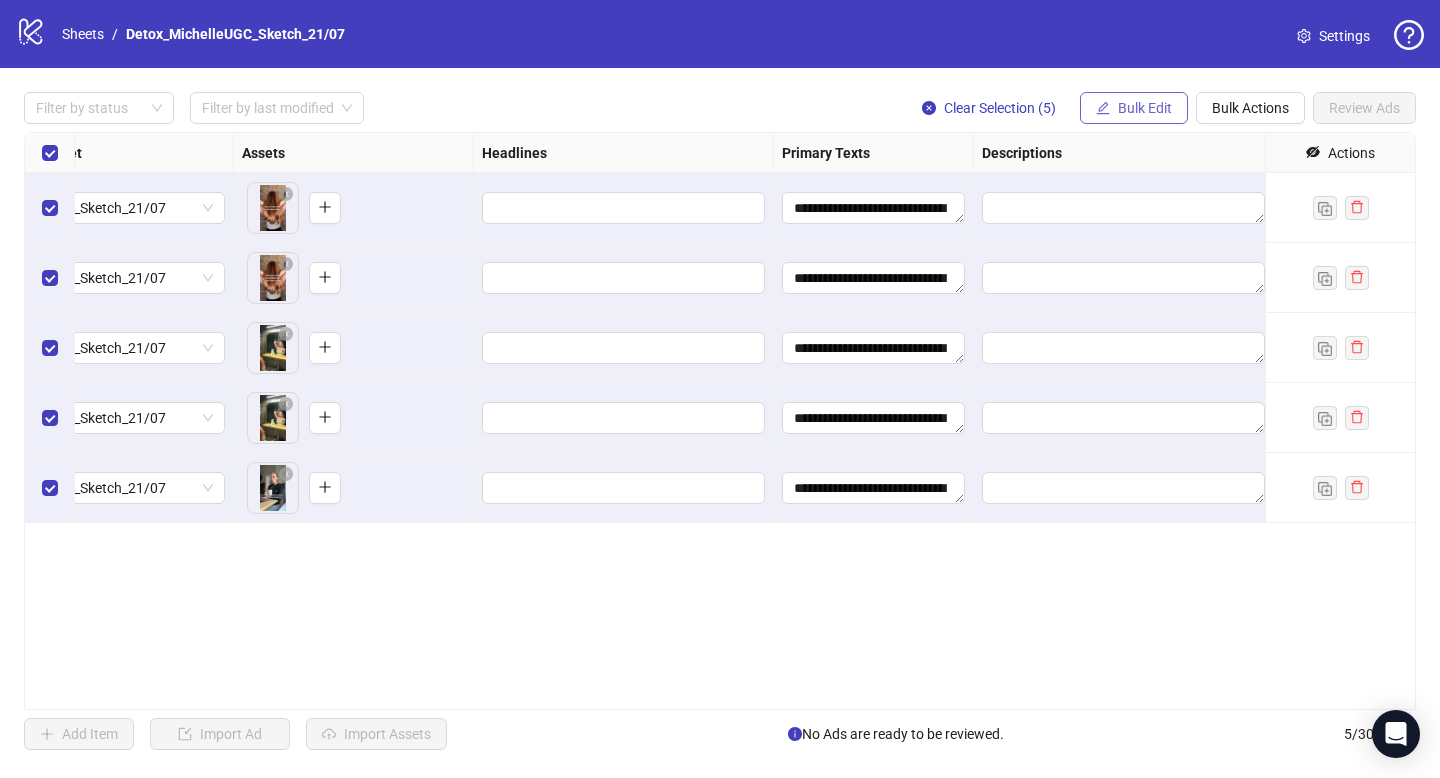 click on "Bulk Edit" at bounding box center [1145, 108] 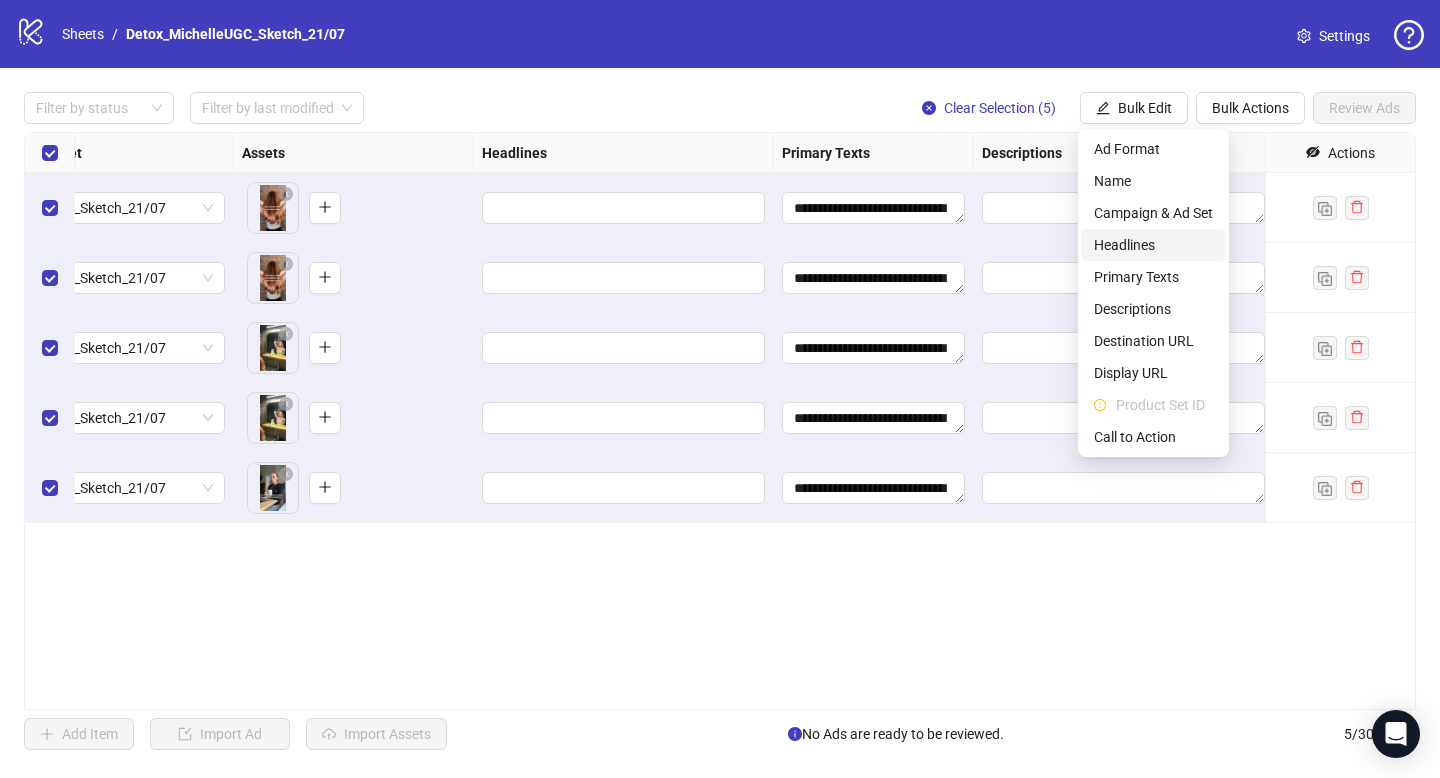 click on "Headlines" at bounding box center [1153, 245] 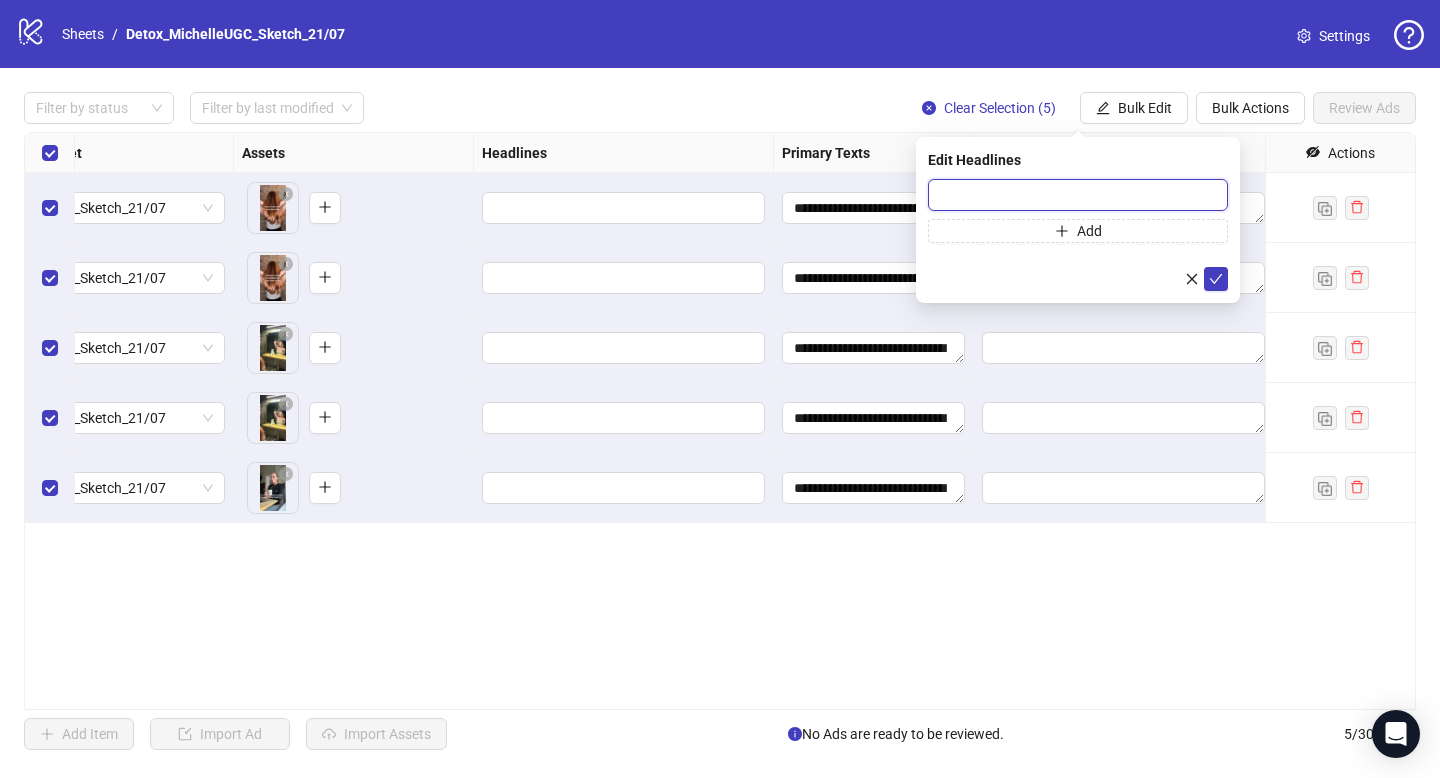 click at bounding box center (1078, 195) 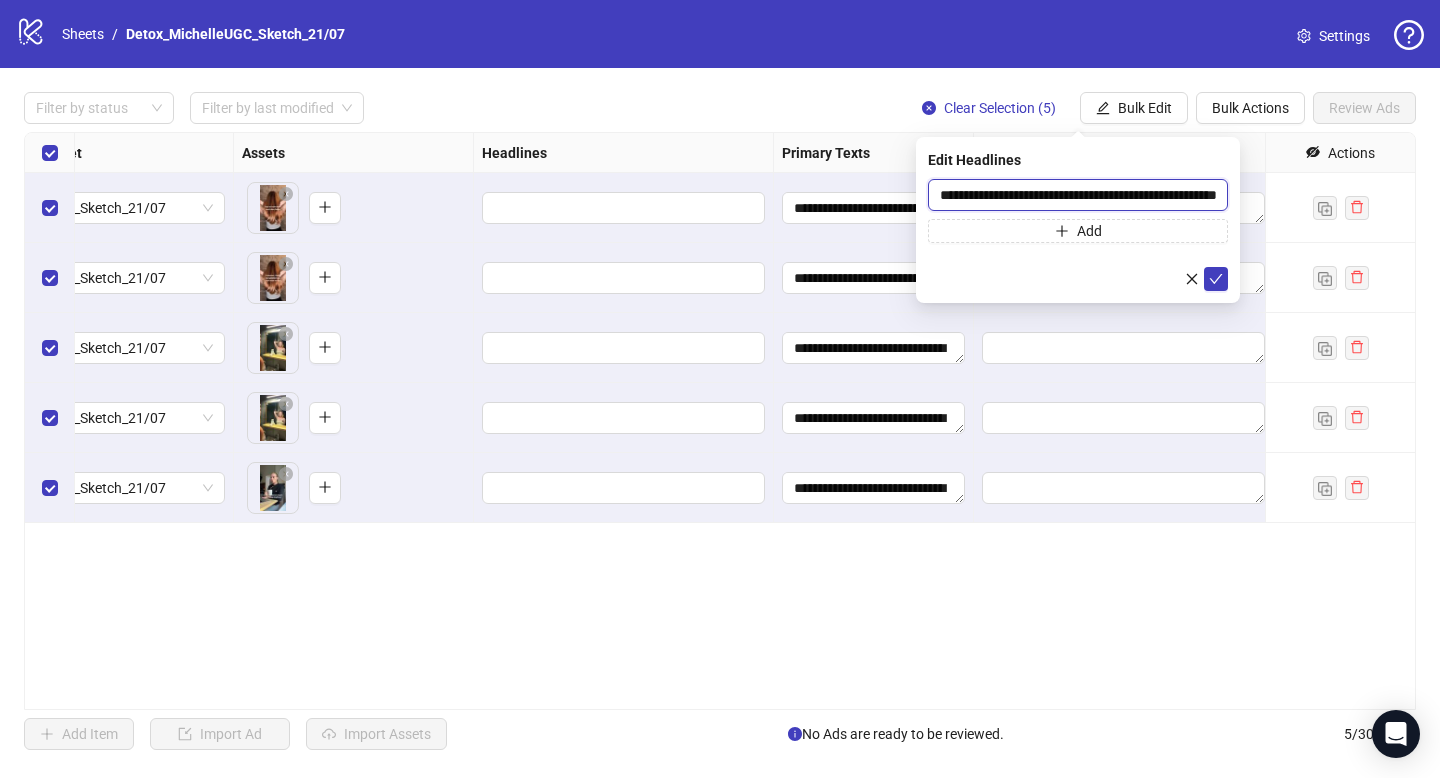 scroll, scrollTop: 0, scrollLeft: 76, axis: horizontal 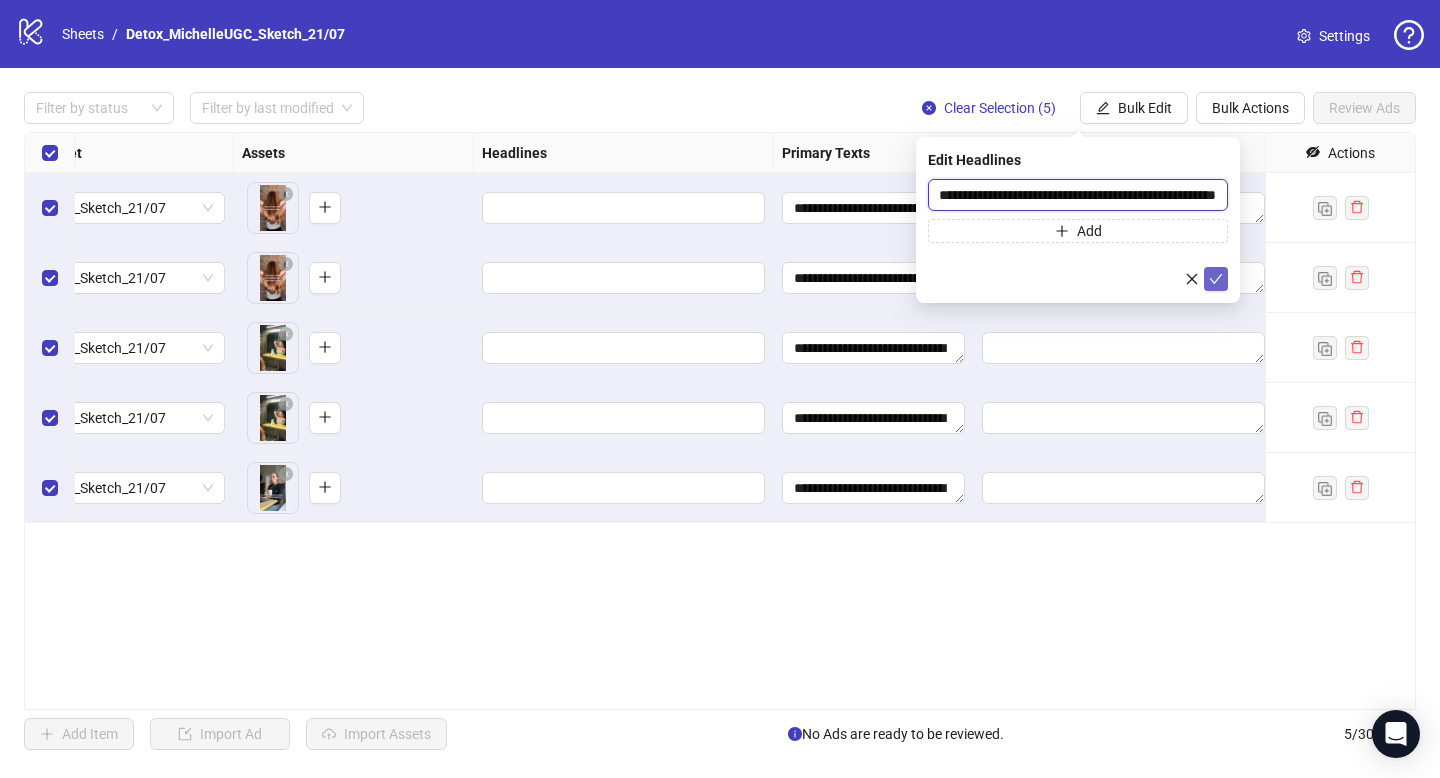 type on "**********" 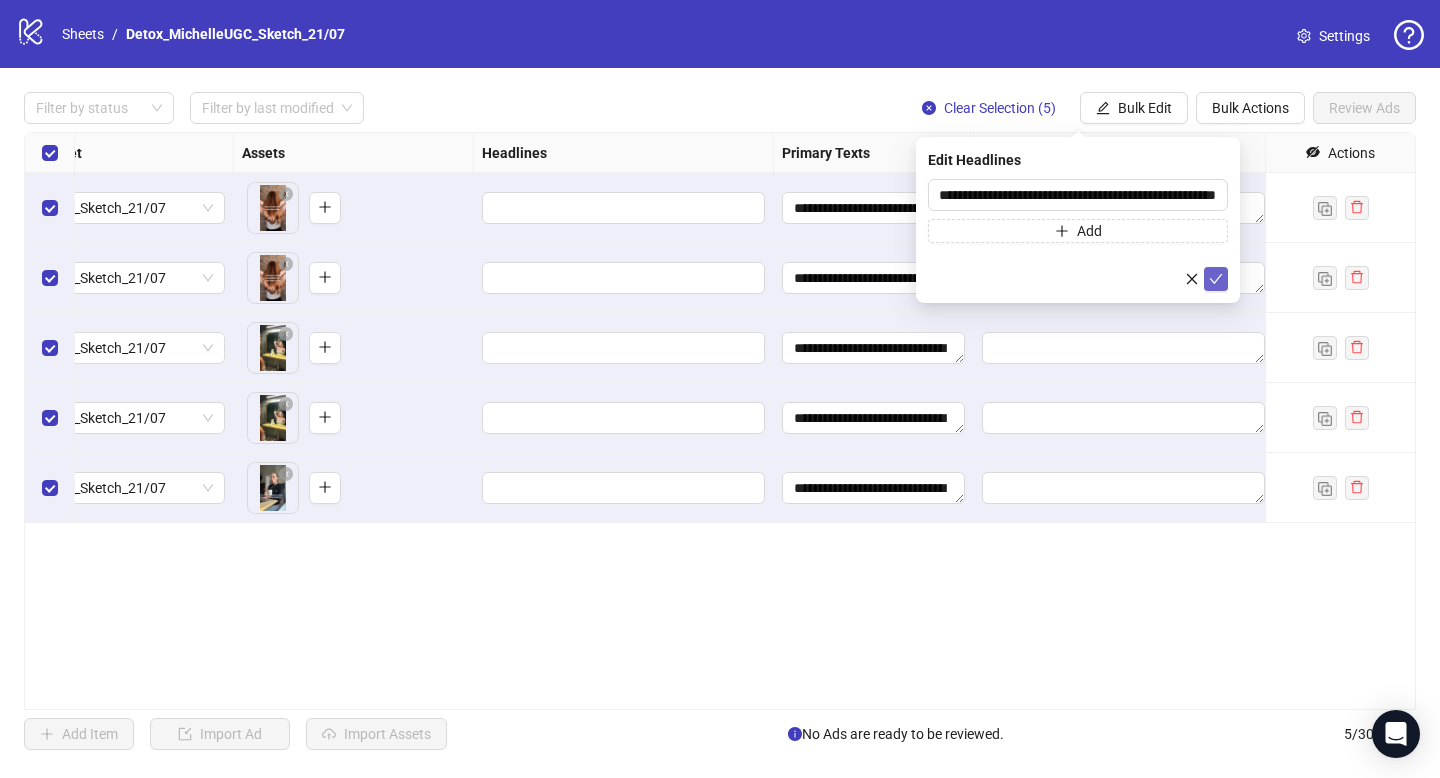 click 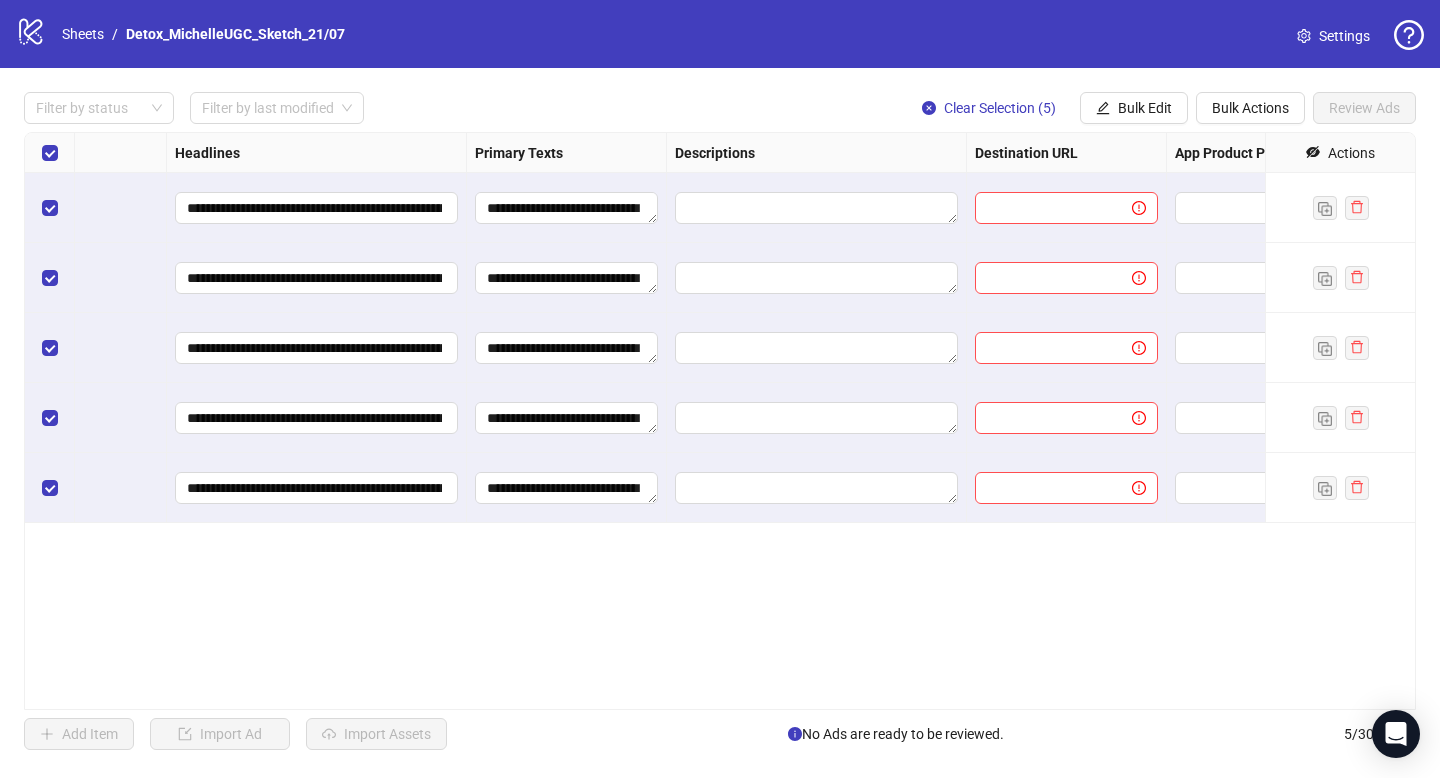 scroll, scrollTop: 0, scrollLeft: 1160, axis: horizontal 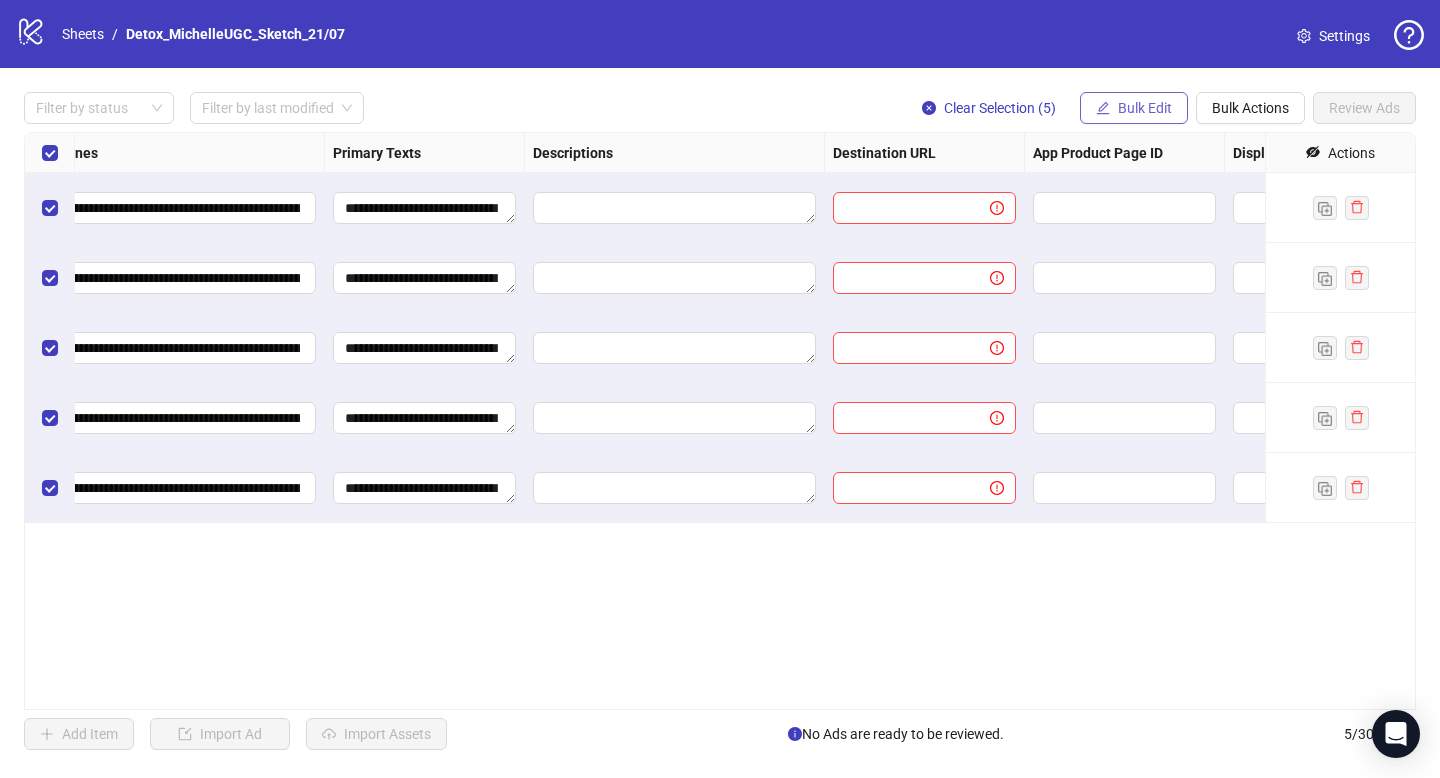 click on "Bulk Edit" at bounding box center (1134, 108) 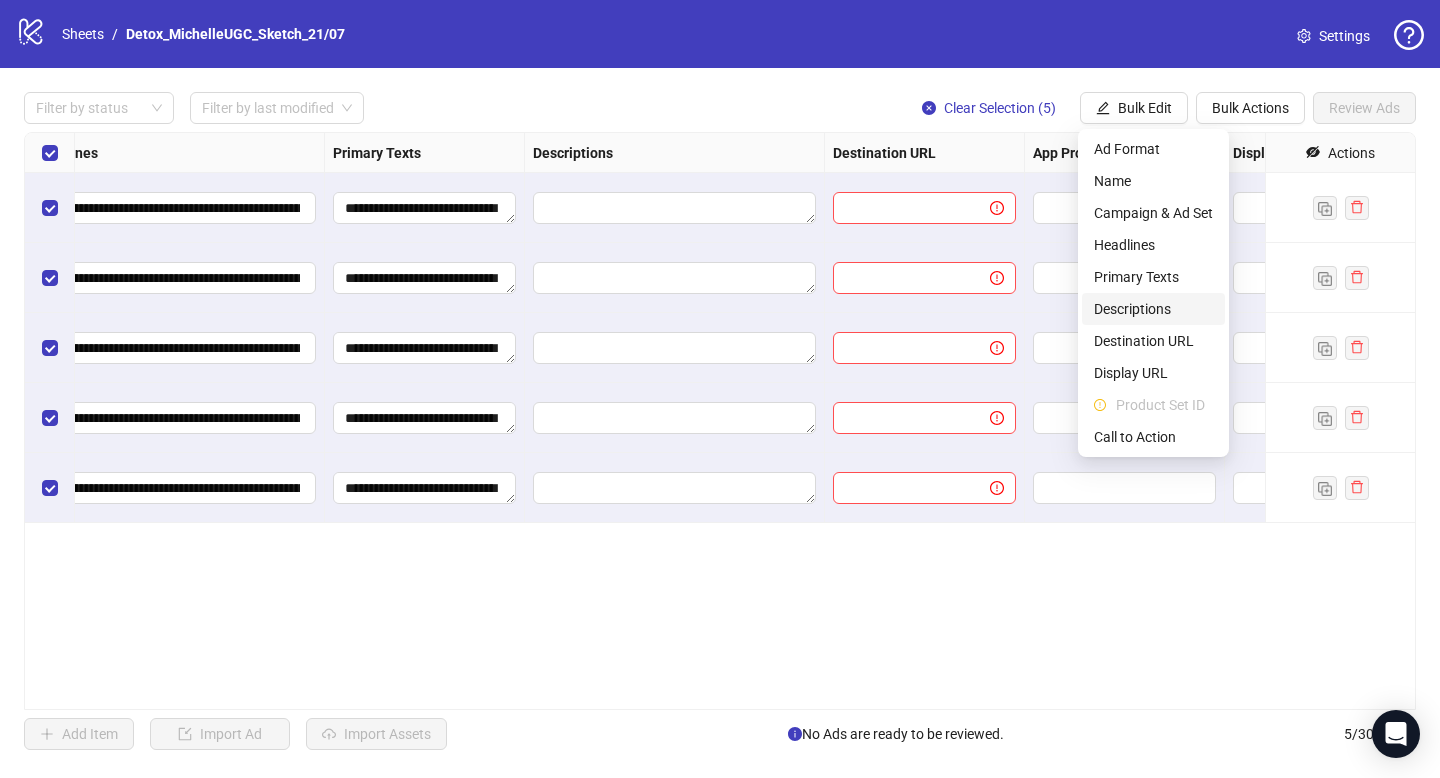 click on "Descriptions" at bounding box center (1153, 309) 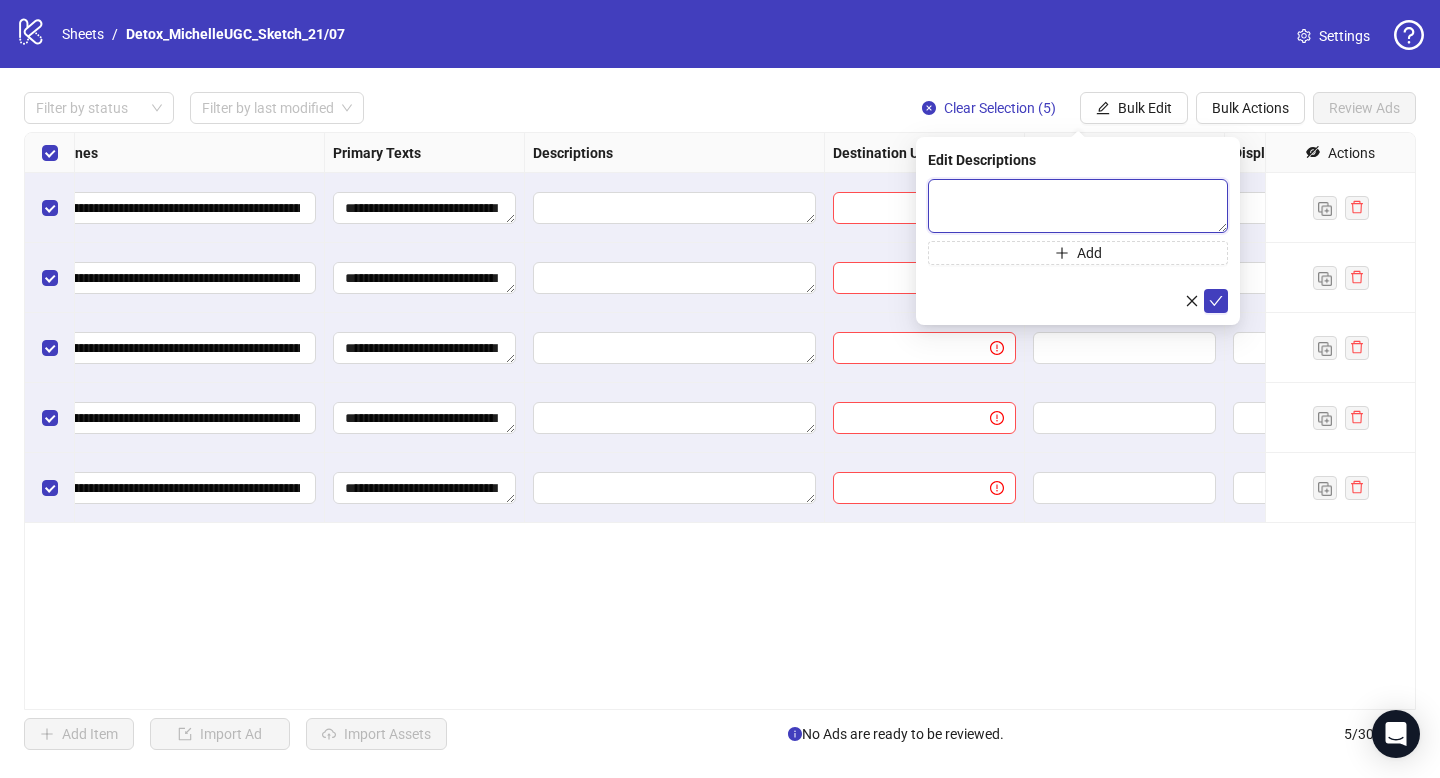 click at bounding box center (1078, 206) 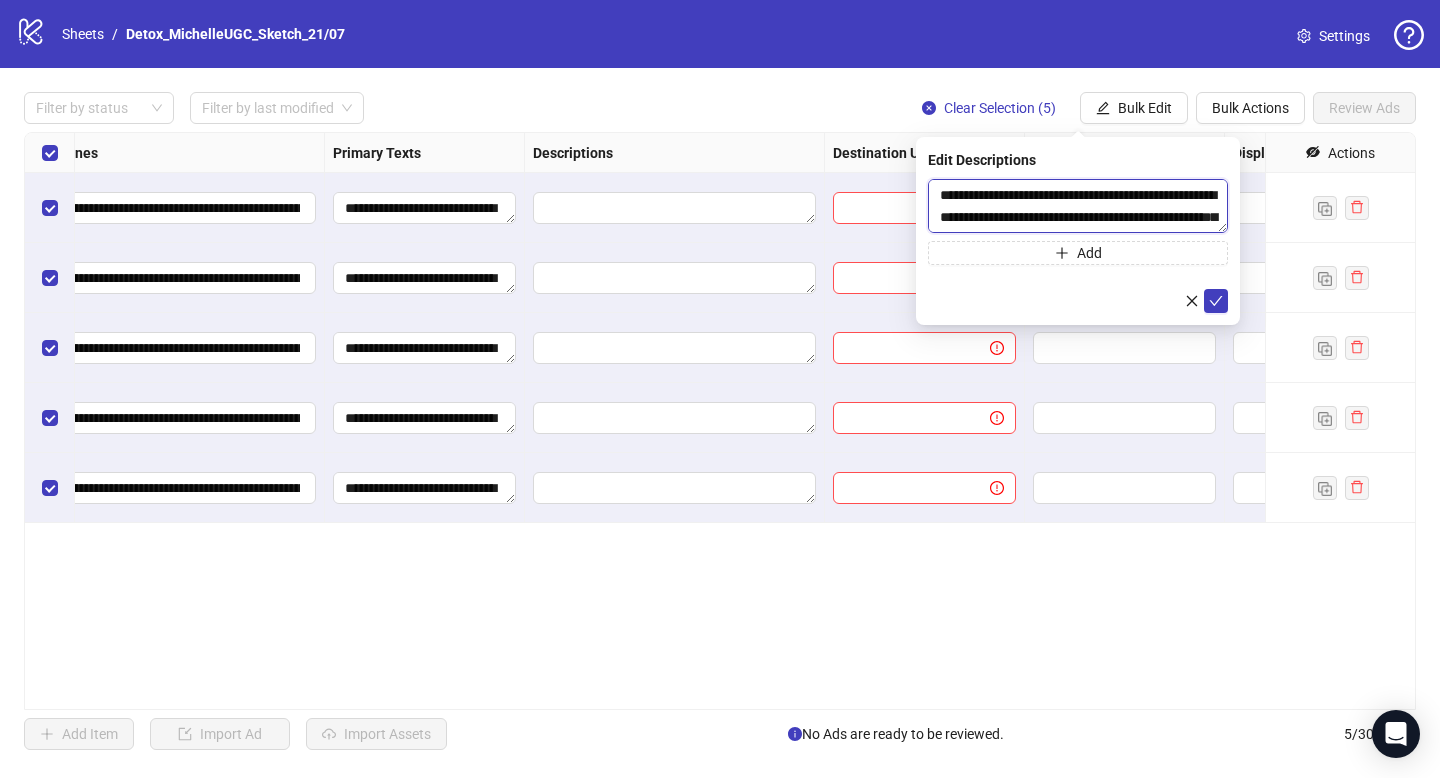scroll, scrollTop: 59, scrollLeft: 0, axis: vertical 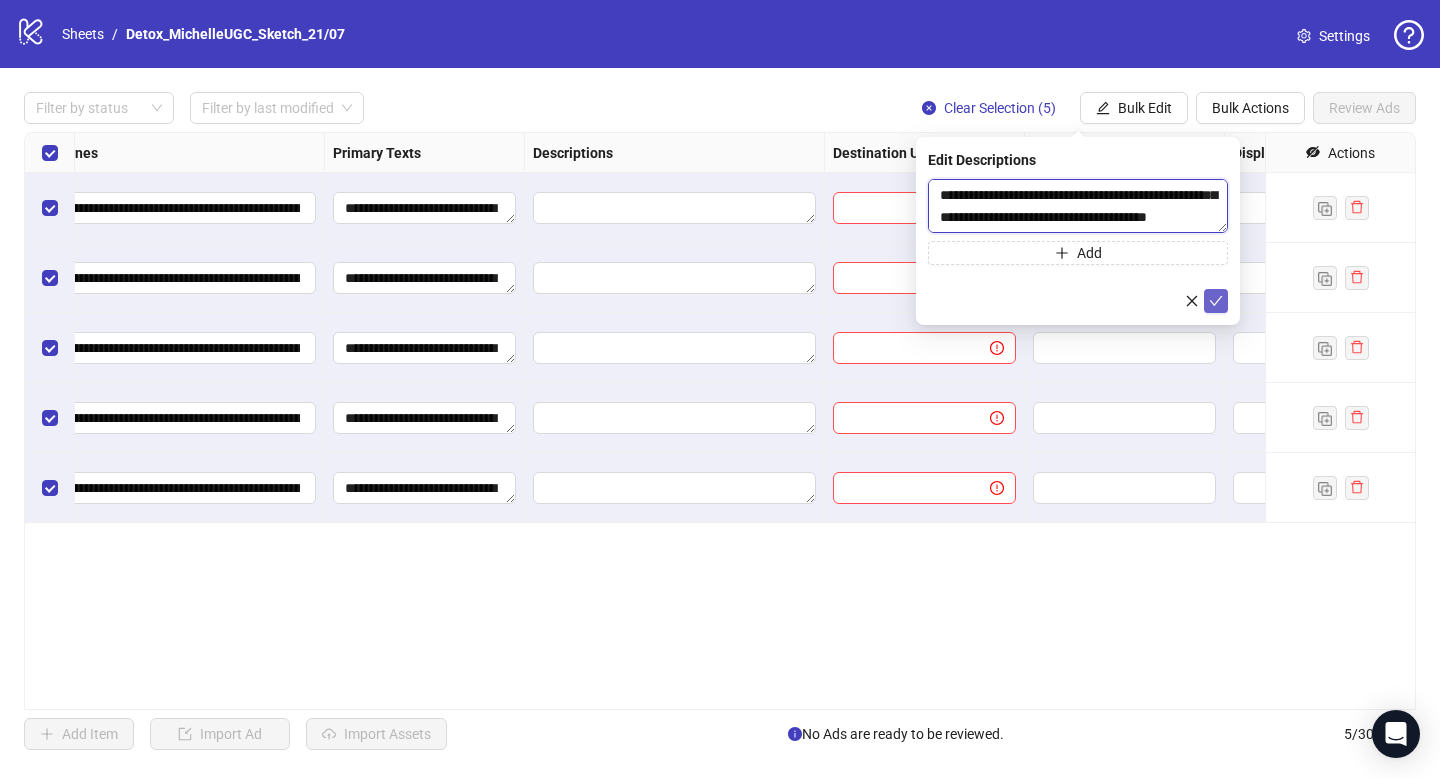 type on "**********" 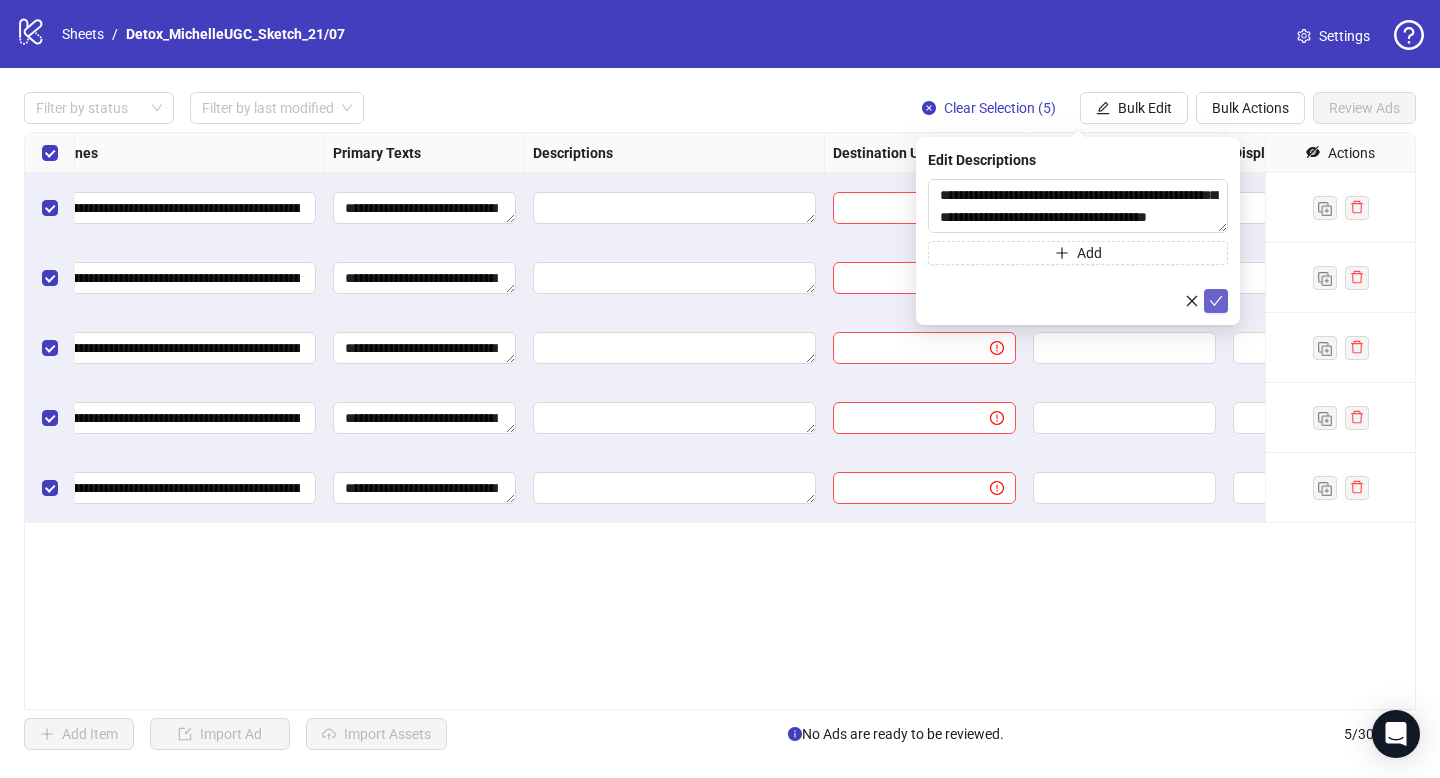 click 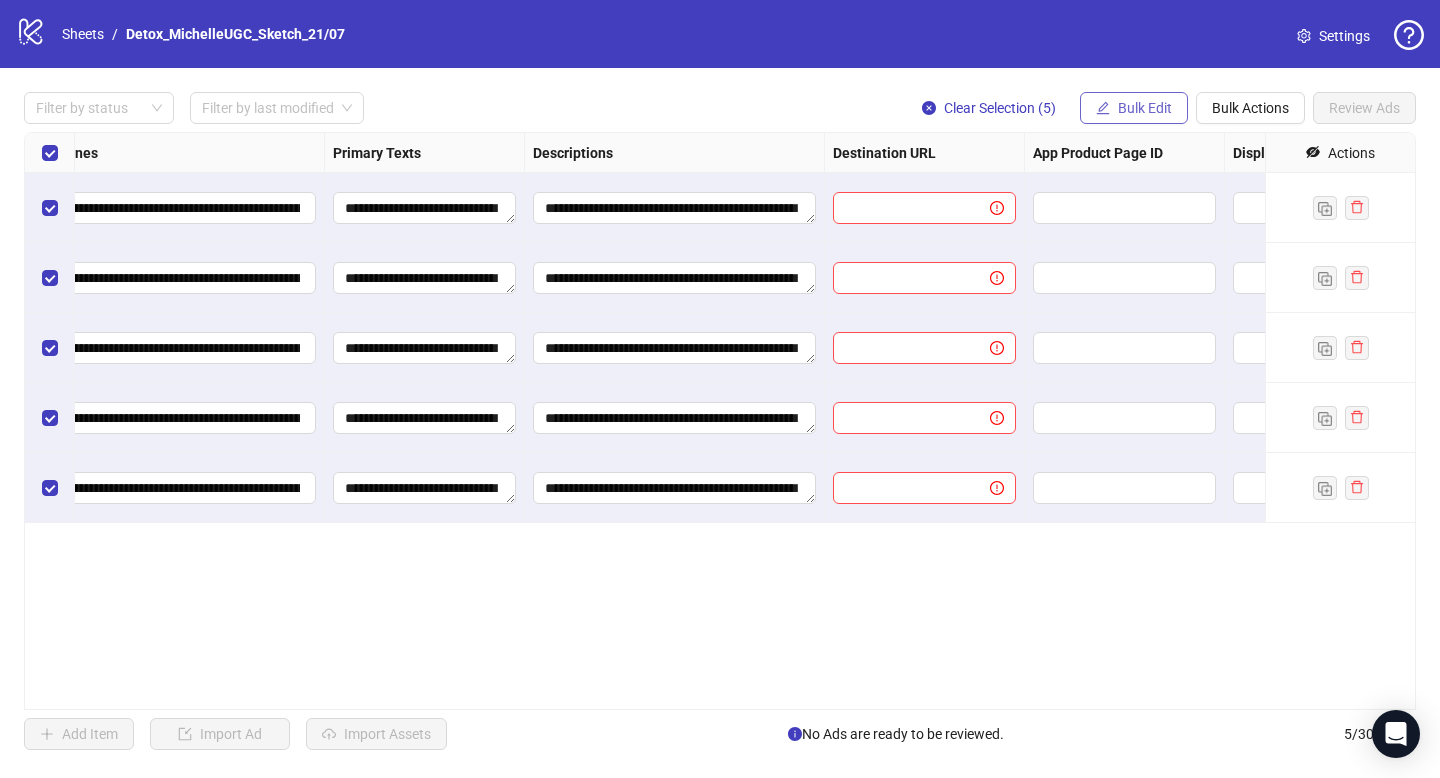 click on "Bulk Edit" at bounding box center (1145, 108) 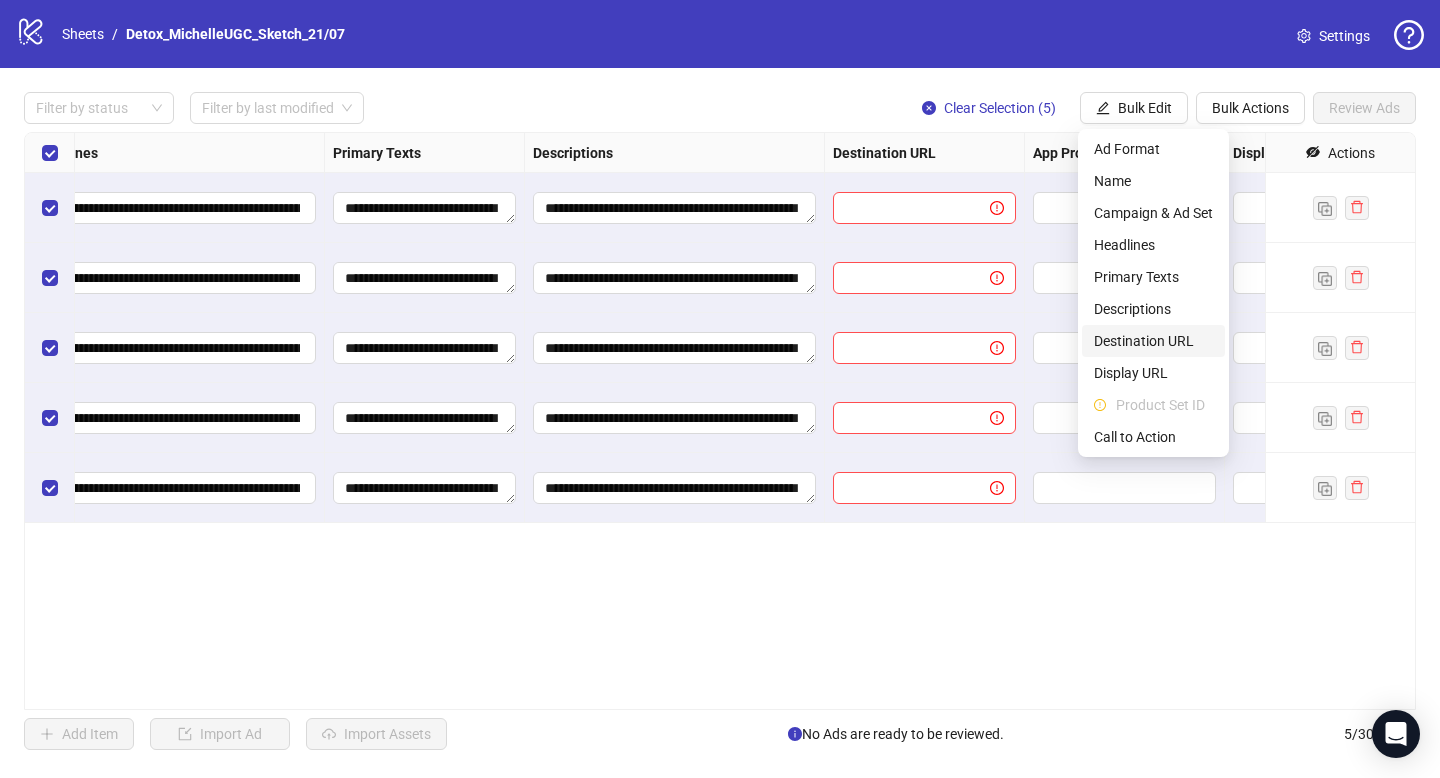 click on "Destination URL" at bounding box center (1153, 341) 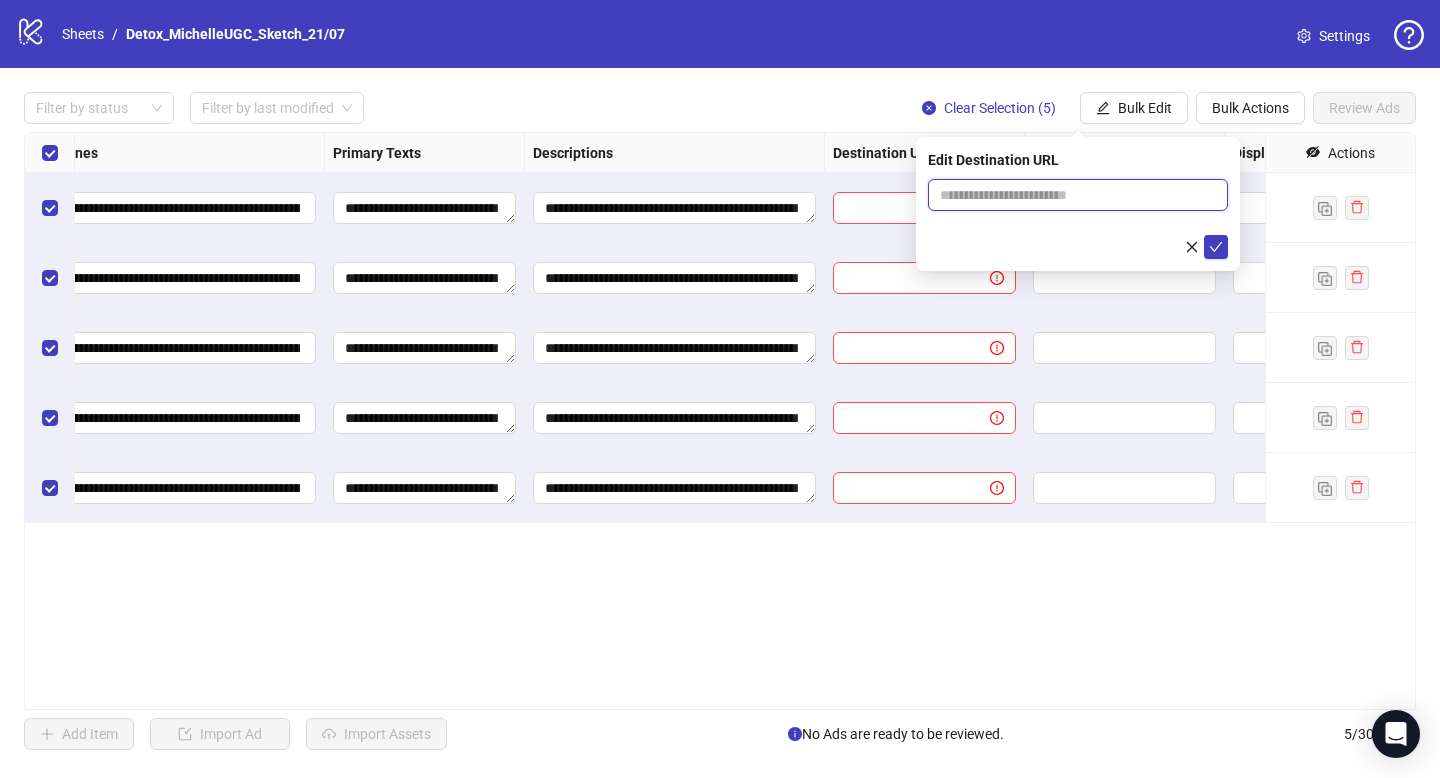 click at bounding box center (1070, 195) 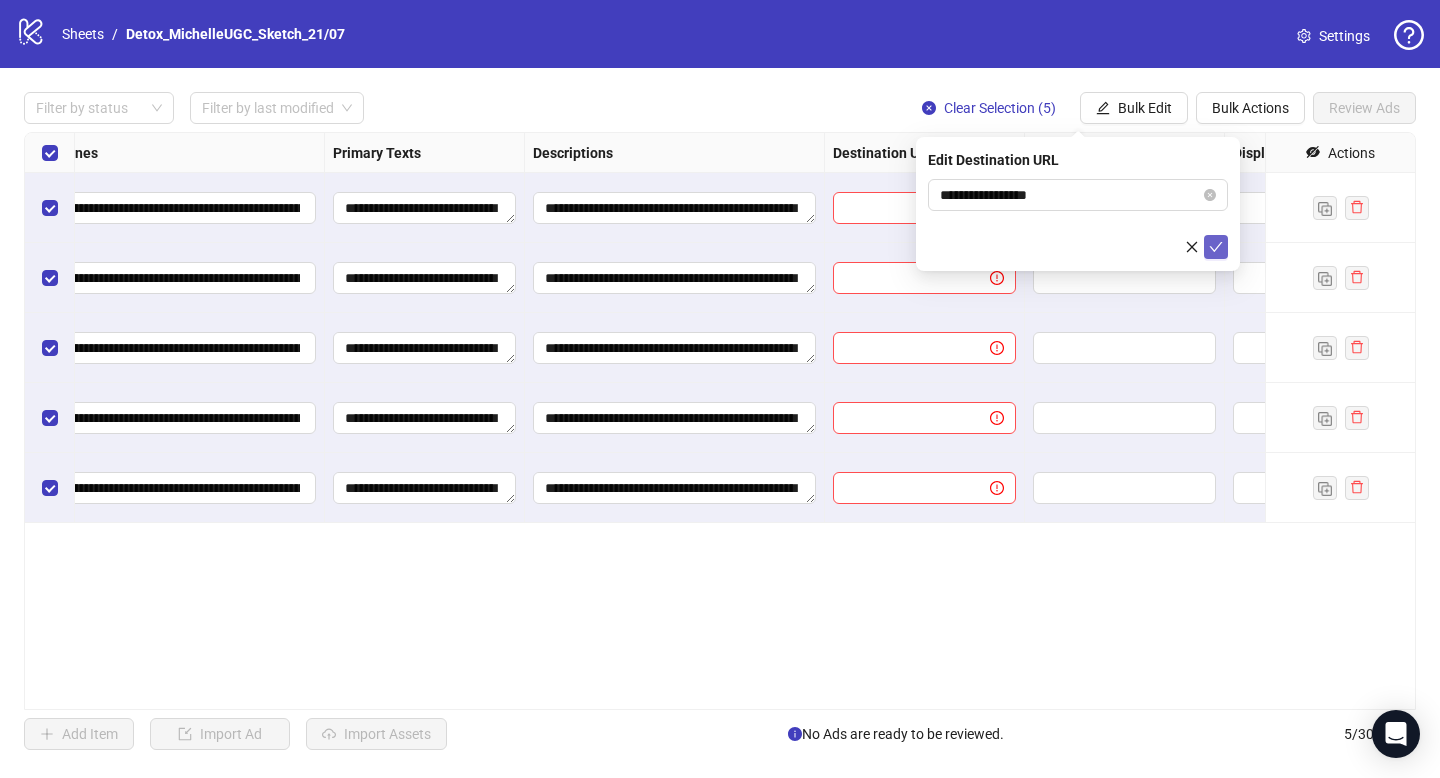 click 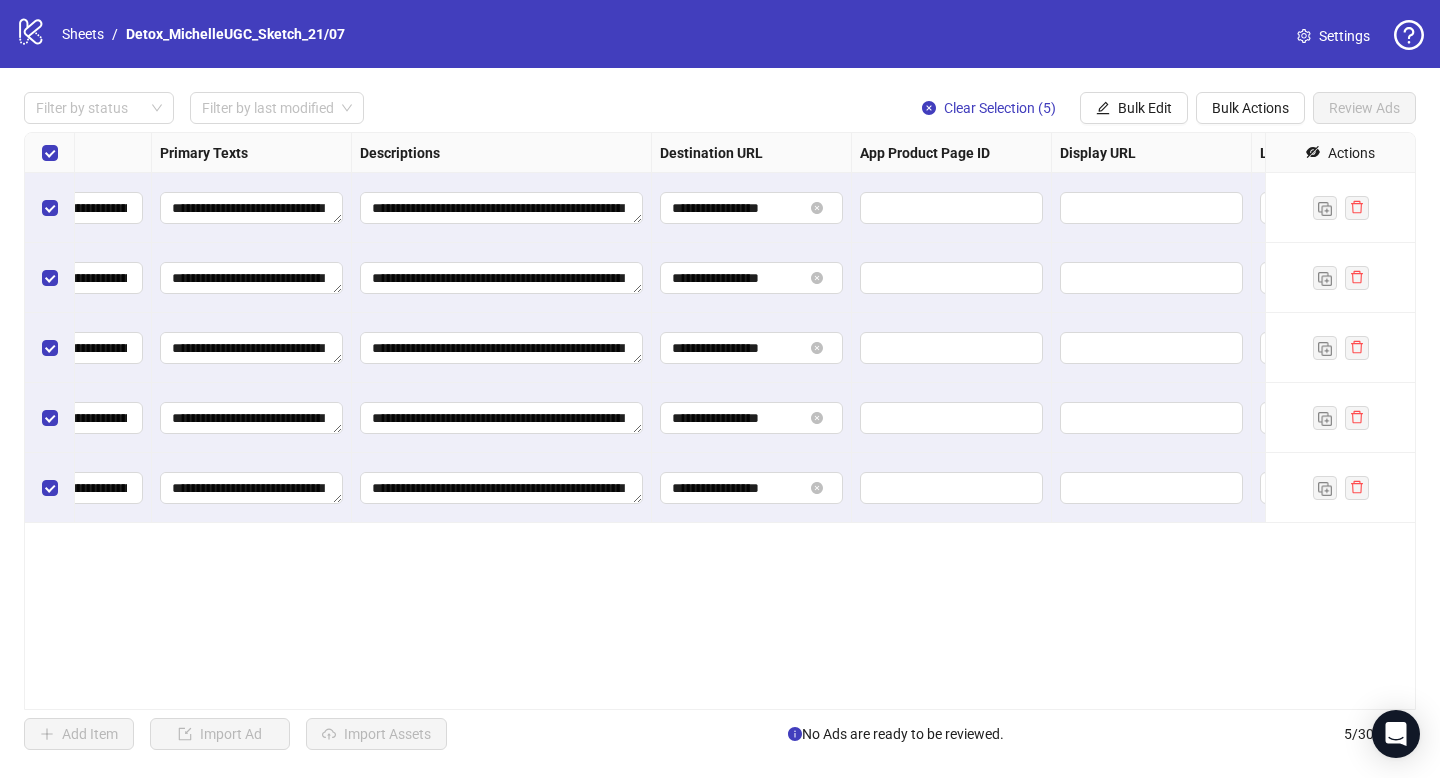 scroll, scrollTop: 0, scrollLeft: 1715, axis: horizontal 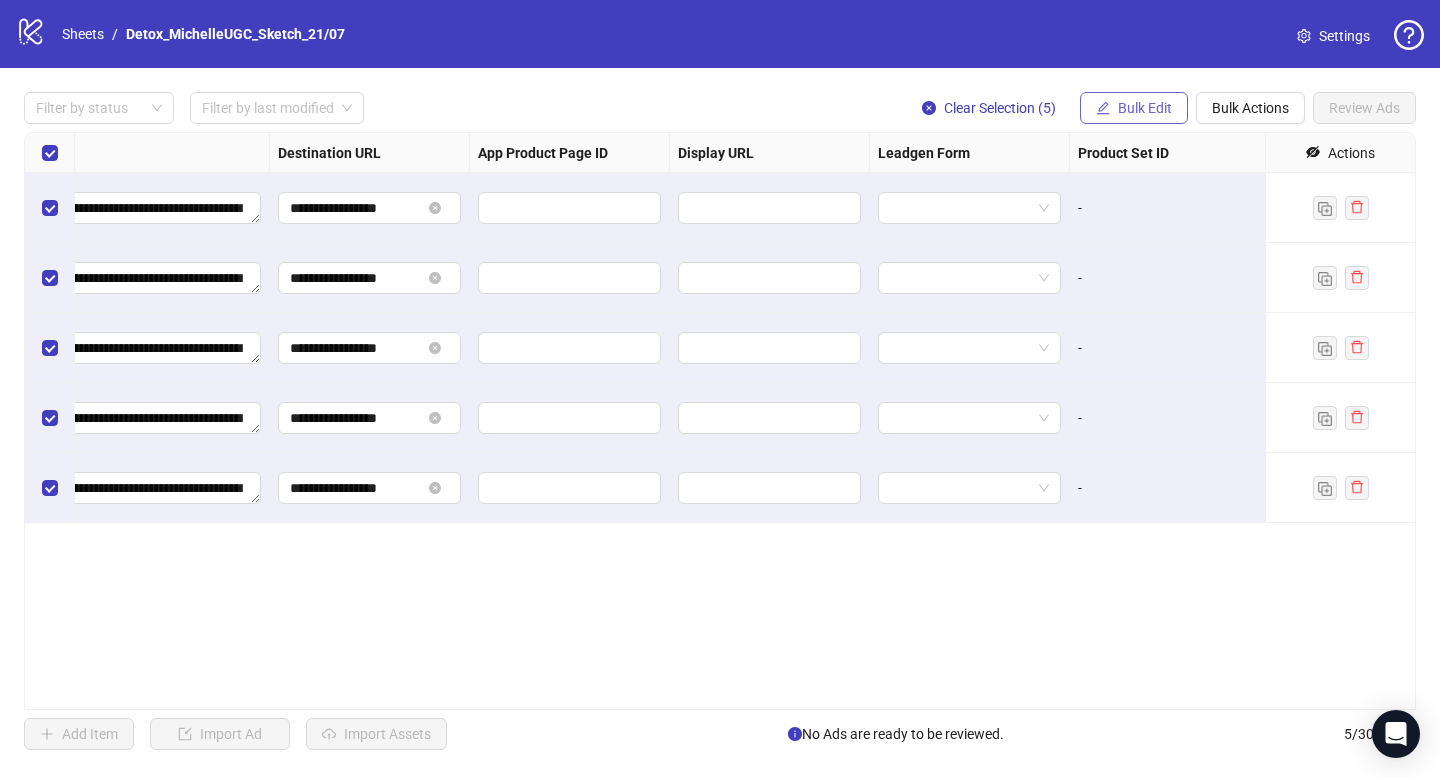 click on "Bulk Edit" at bounding box center [1145, 108] 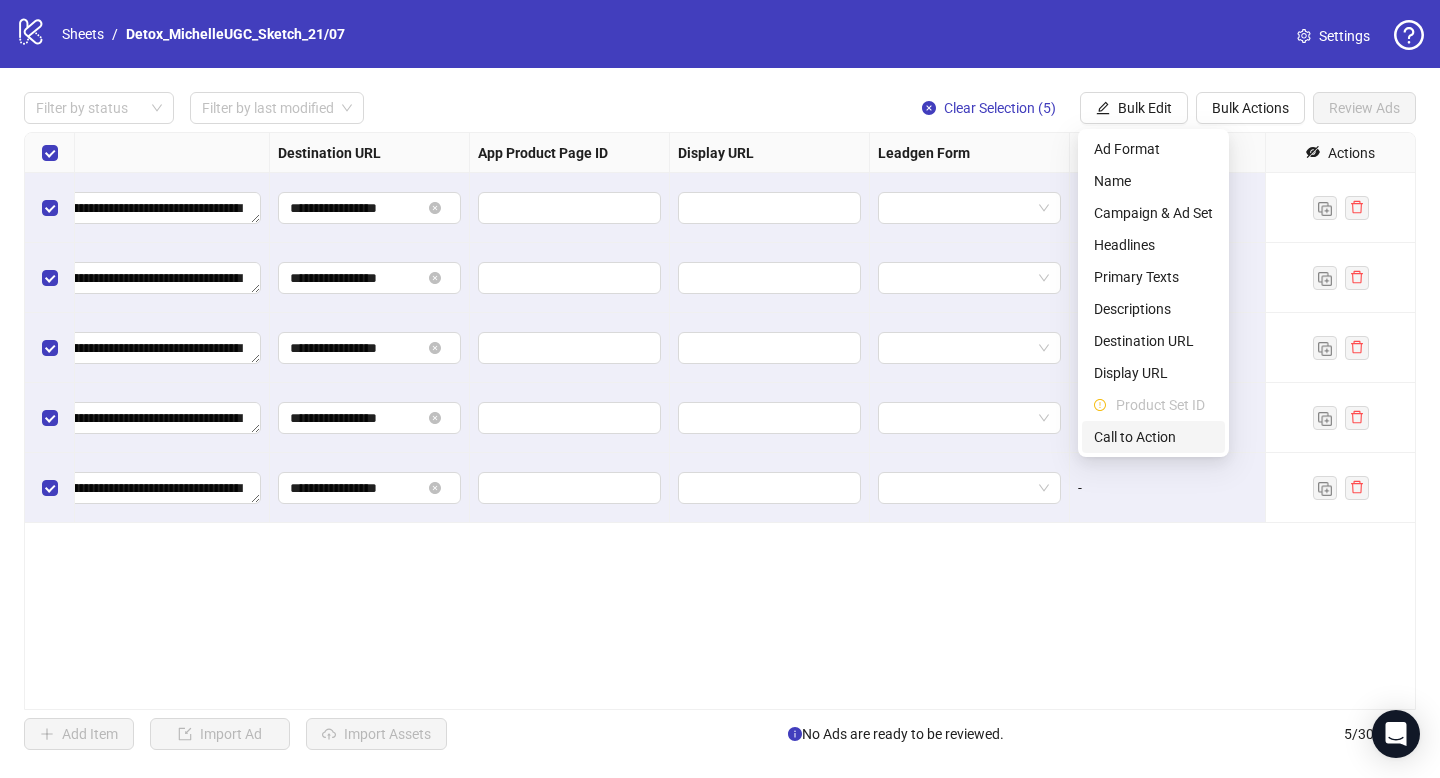 click on "Call to Action" at bounding box center (1153, 437) 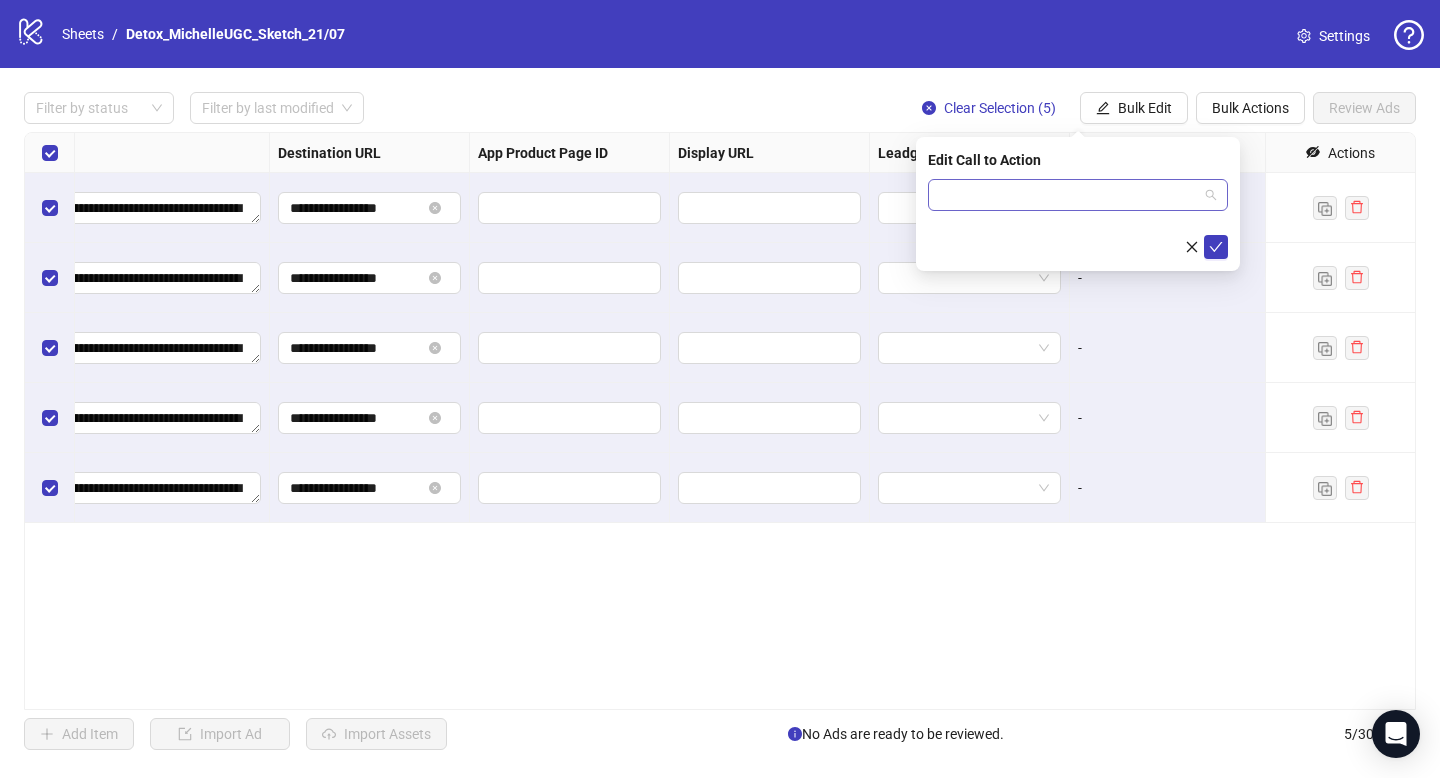 click at bounding box center [1069, 195] 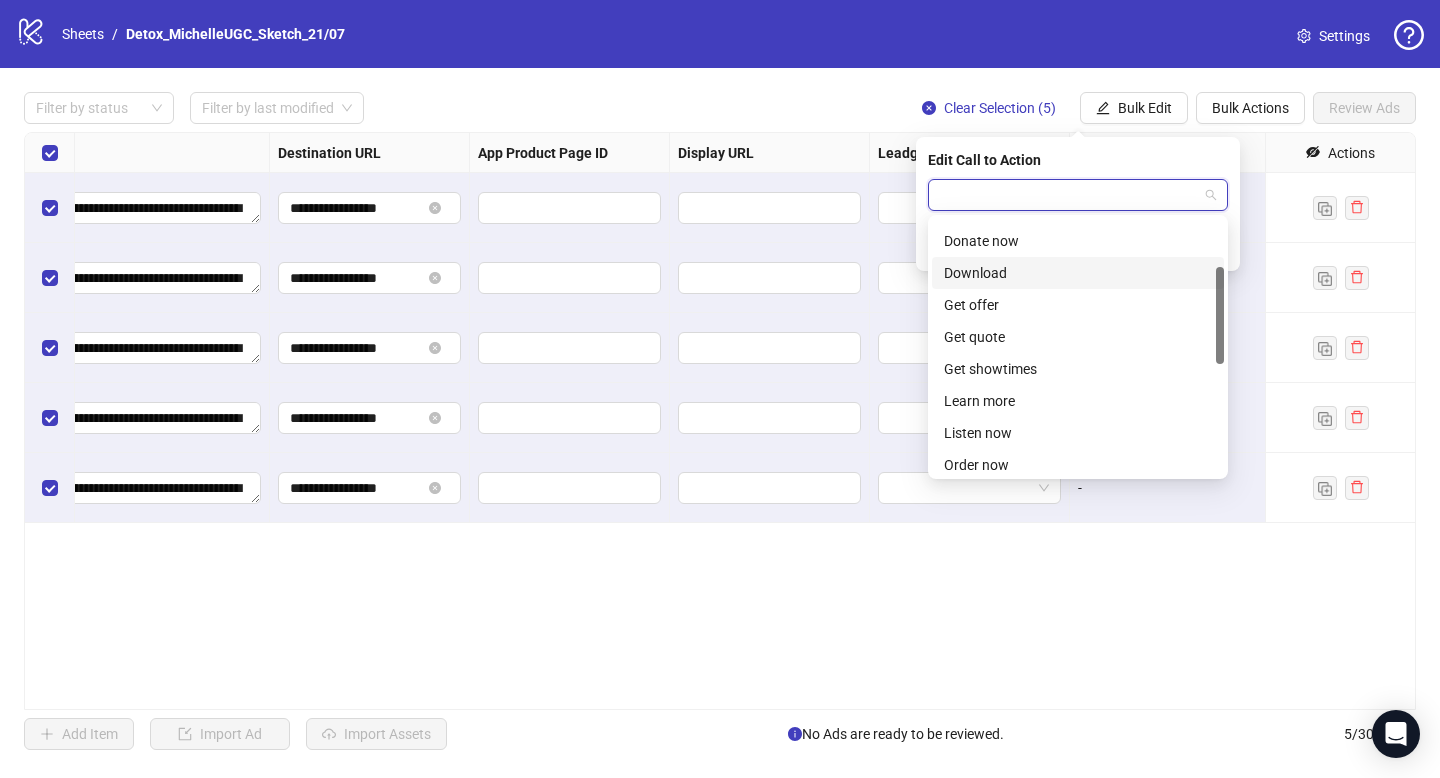 scroll, scrollTop: 130, scrollLeft: 0, axis: vertical 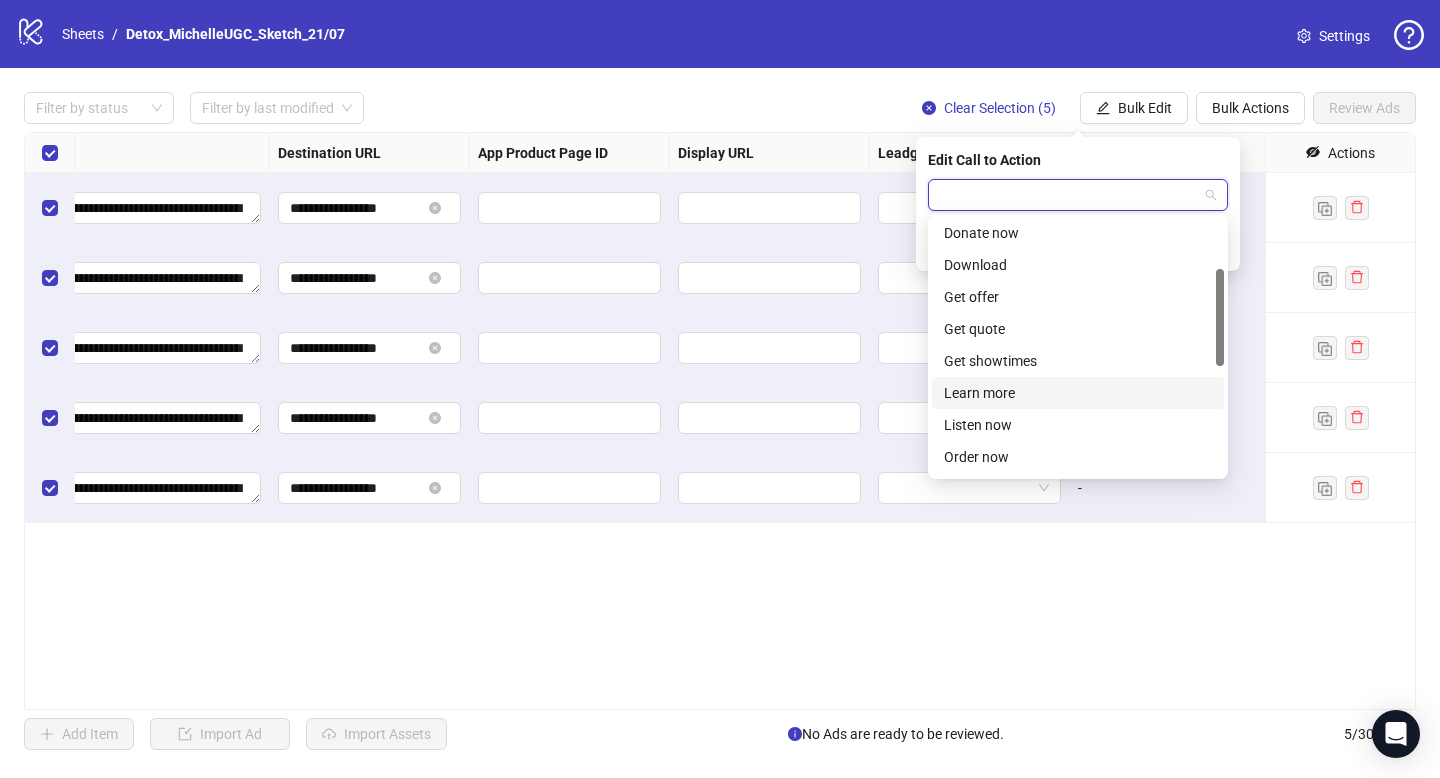 click on "Learn more" at bounding box center [1078, 393] 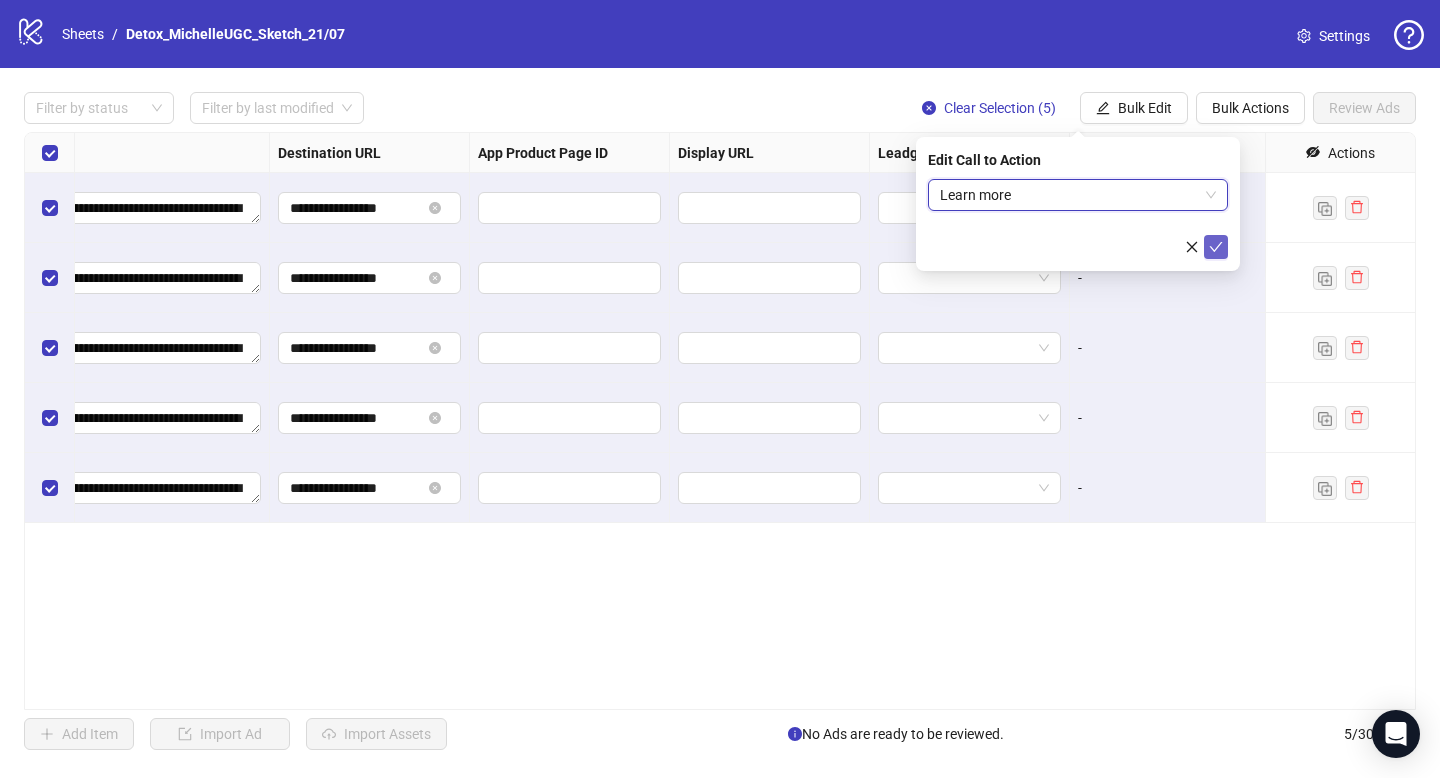 click 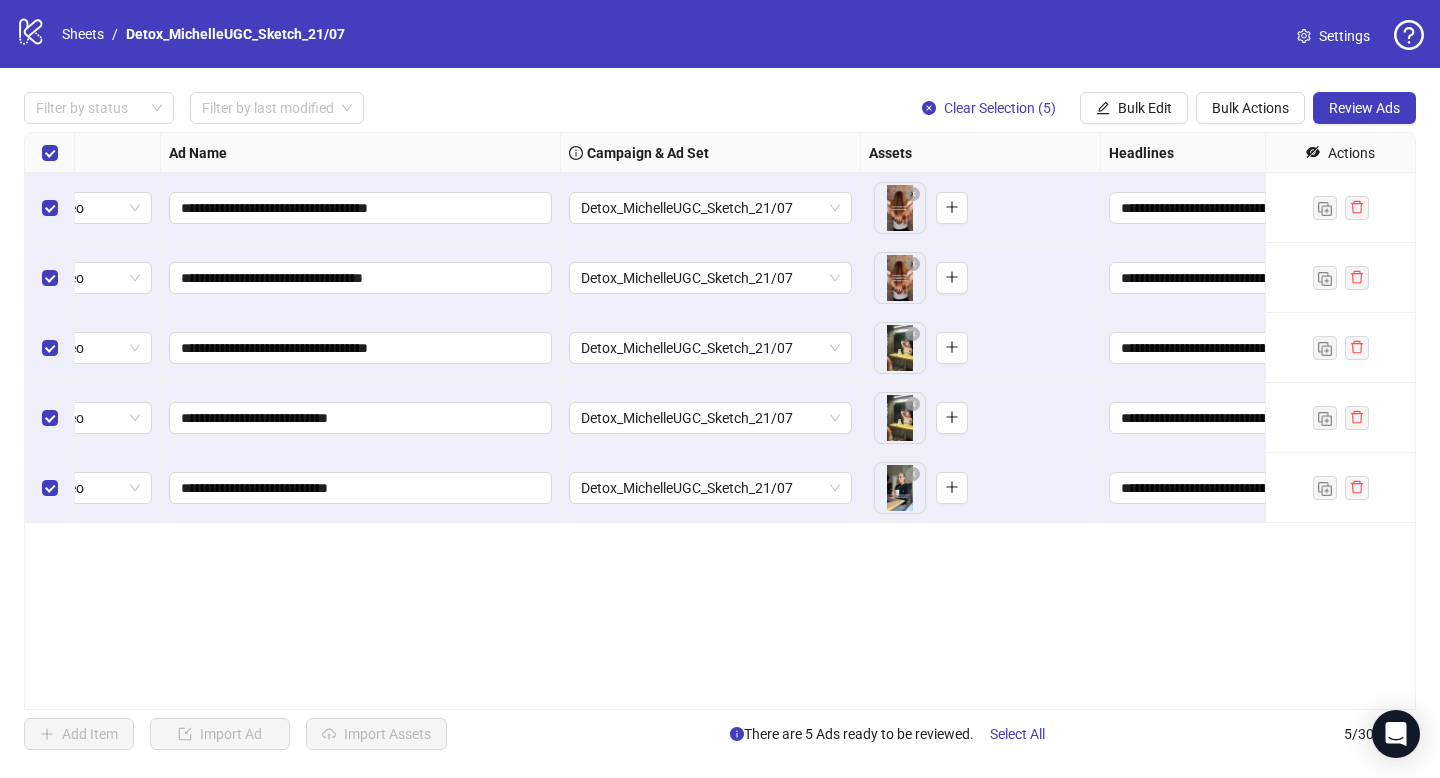scroll, scrollTop: 0, scrollLeft: 0, axis: both 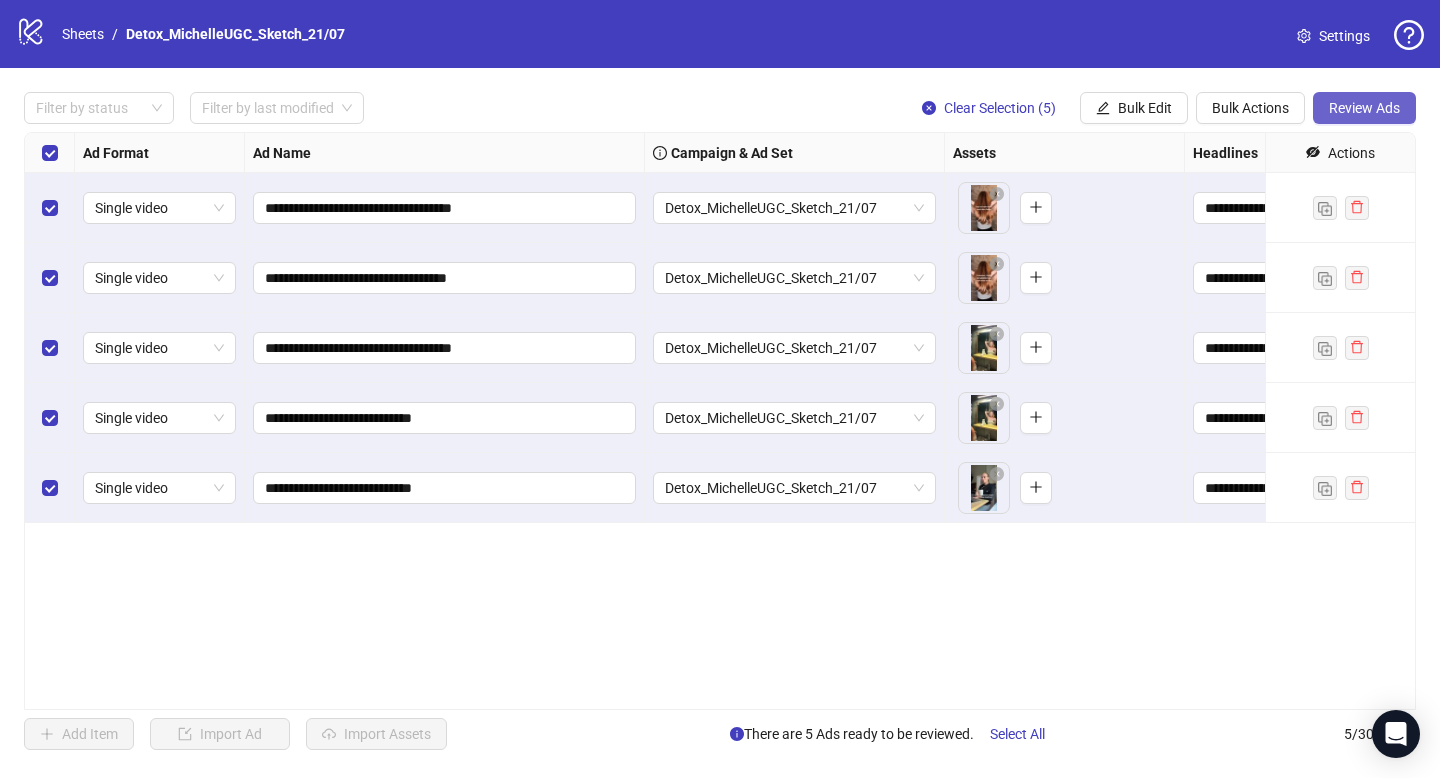 click on "Review Ads" at bounding box center (1364, 108) 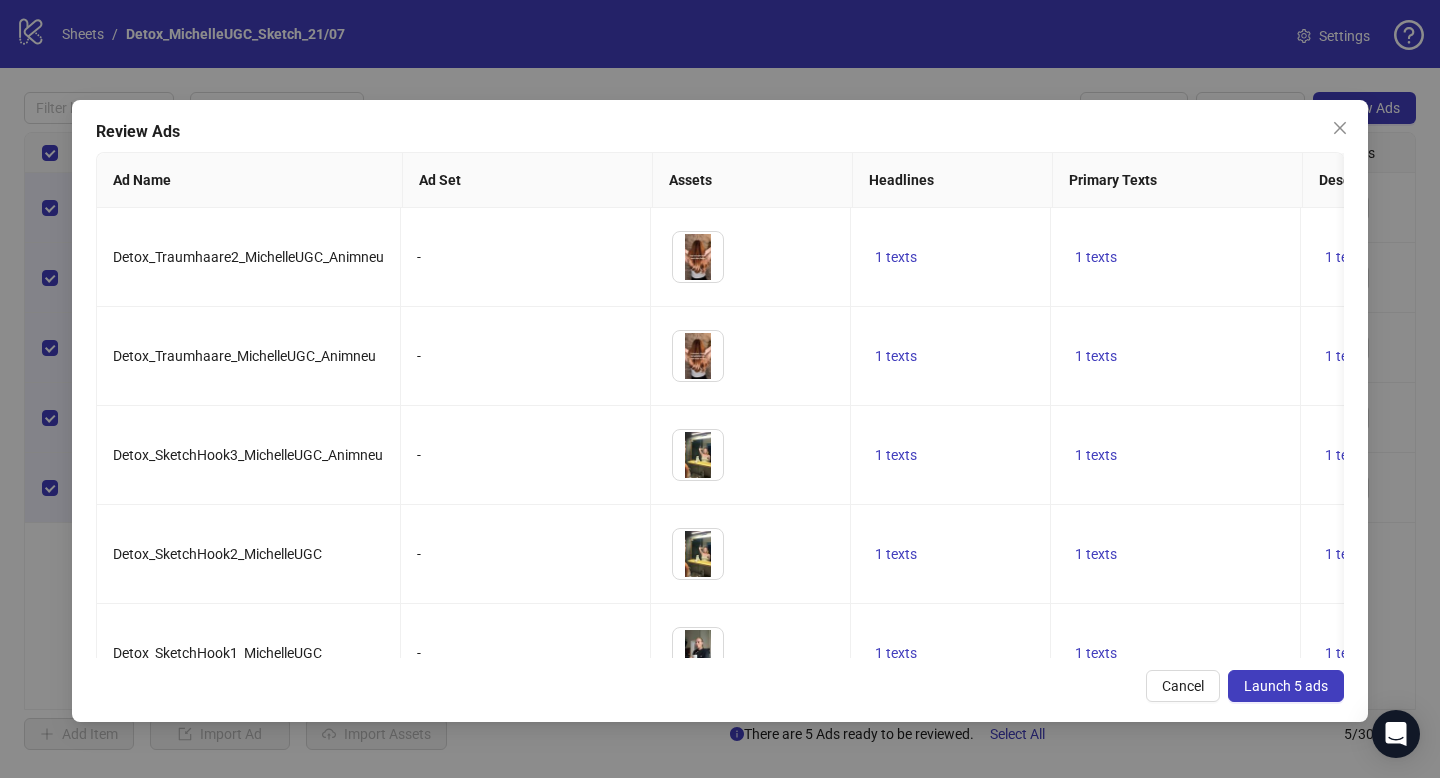 click on "Launch 5 ads" at bounding box center (1286, 686) 